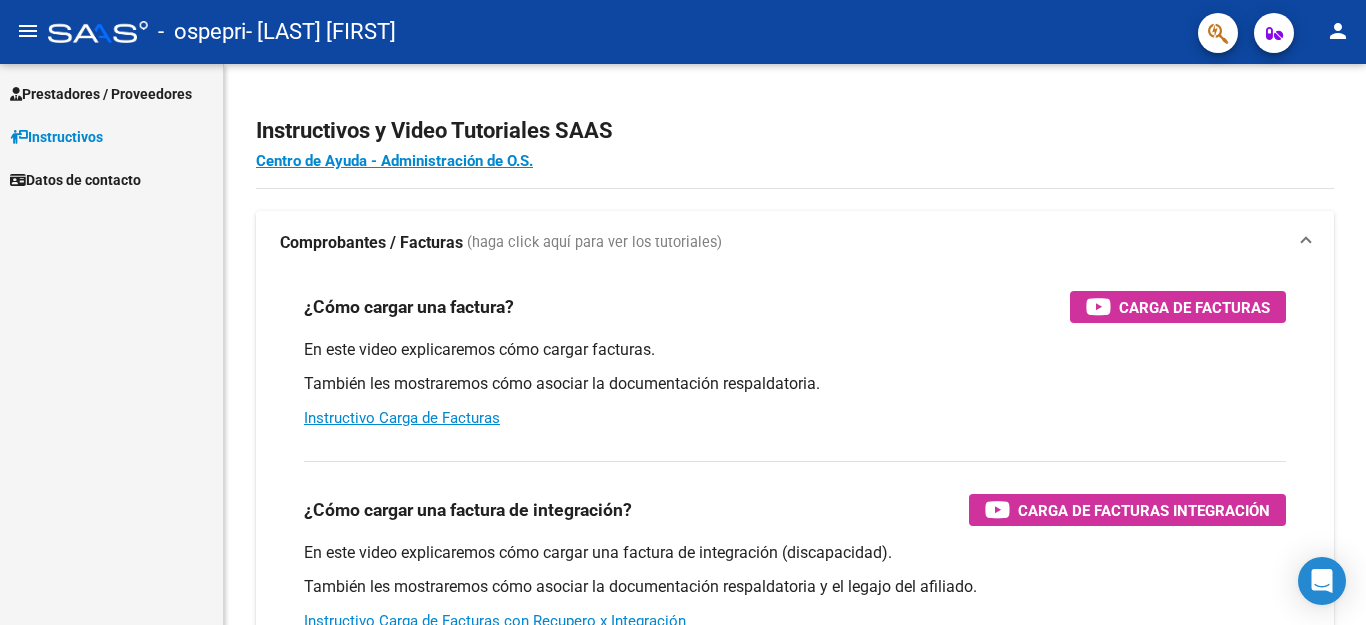 scroll, scrollTop: 0, scrollLeft: 0, axis: both 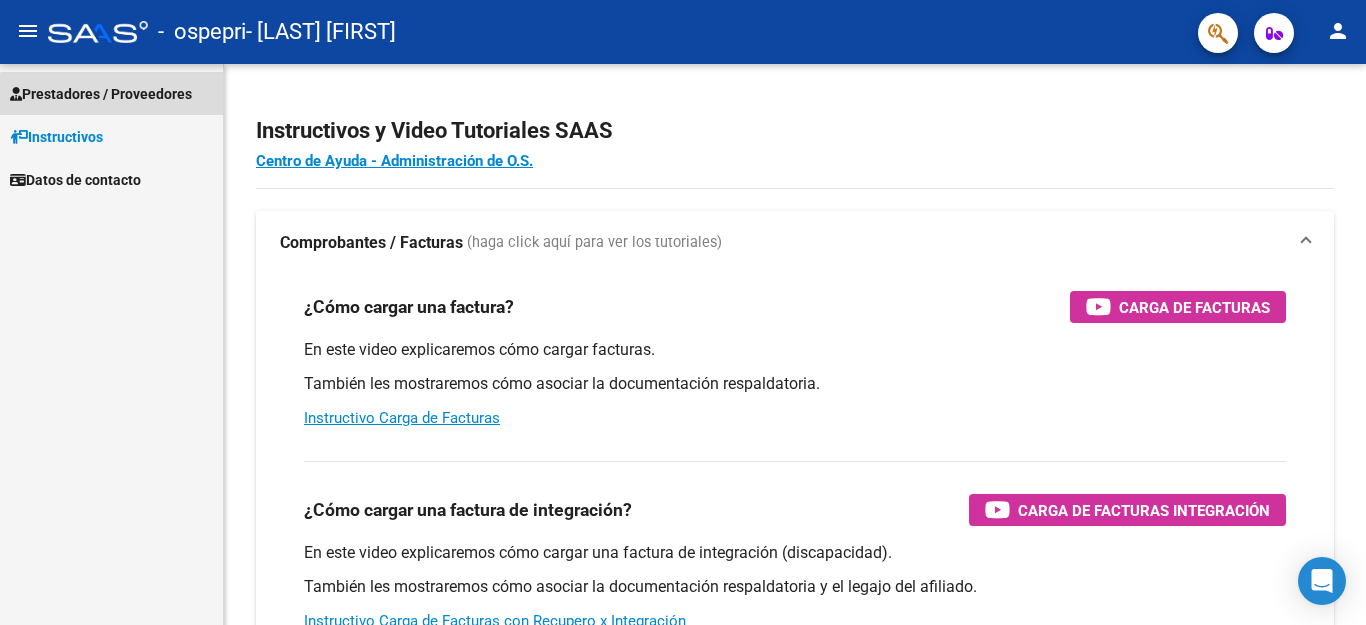 click on "Prestadores / Proveedores" at bounding box center (101, 94) 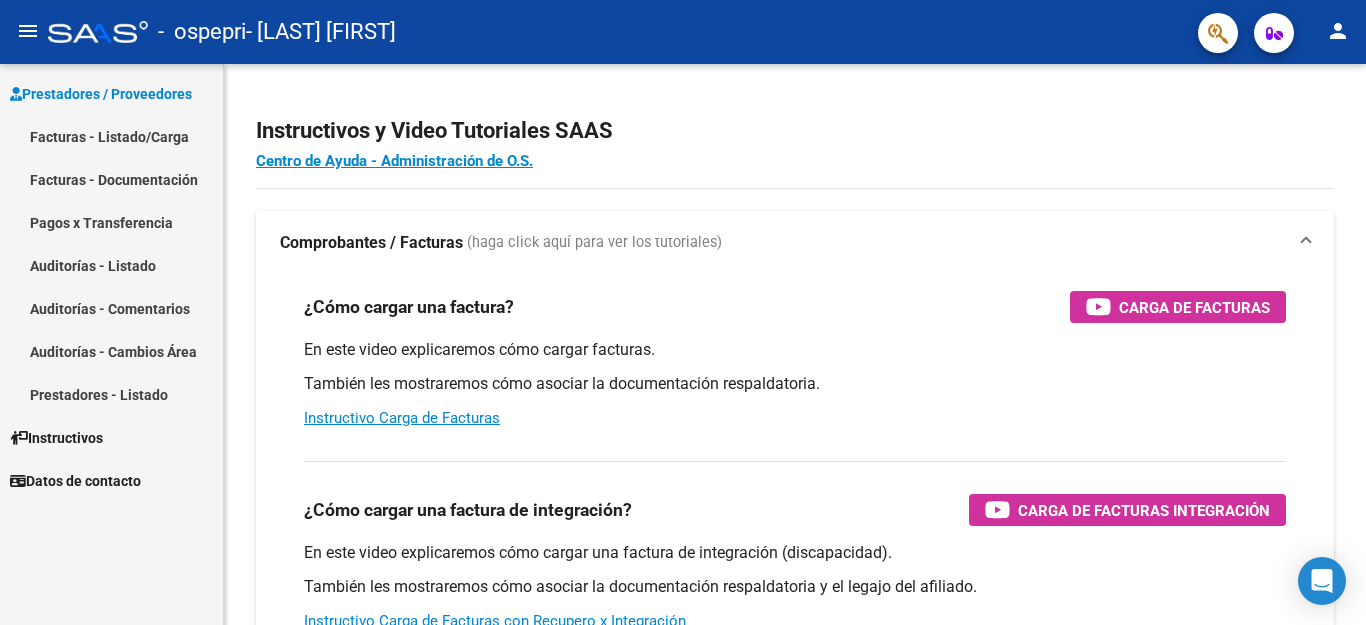 click on "Facturas - Listado/Carga" at bounding box center (111, 136) 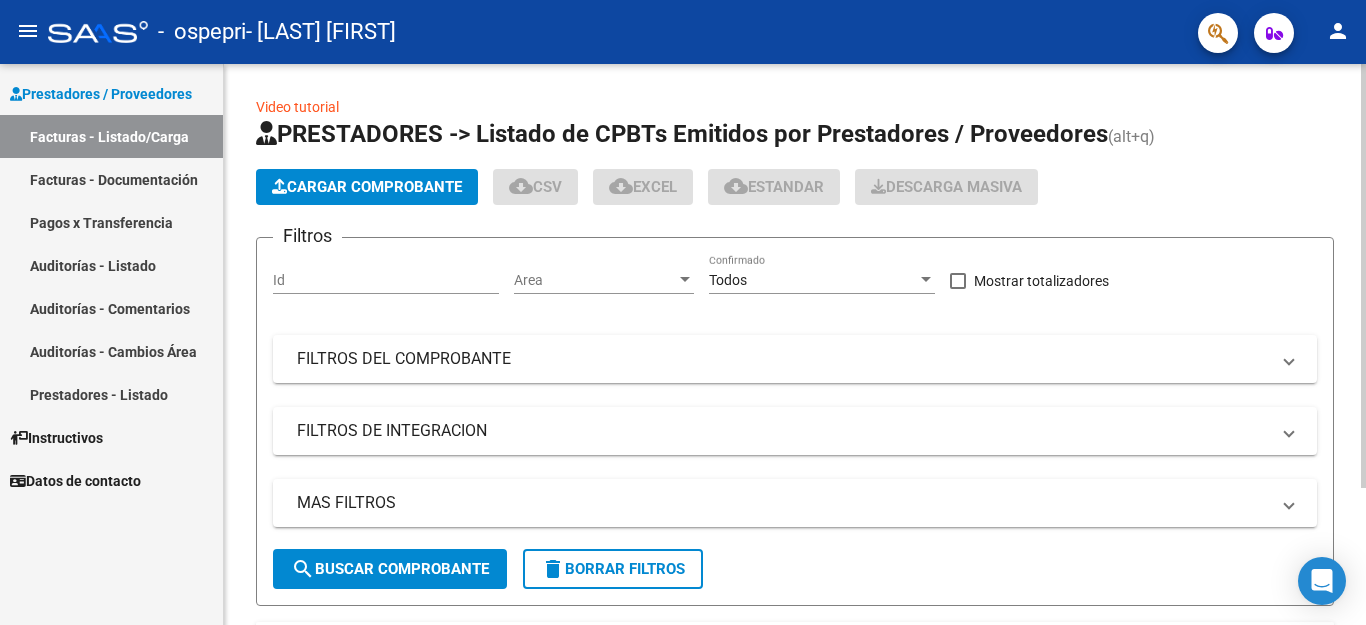 click on "Cargar Comprobante" 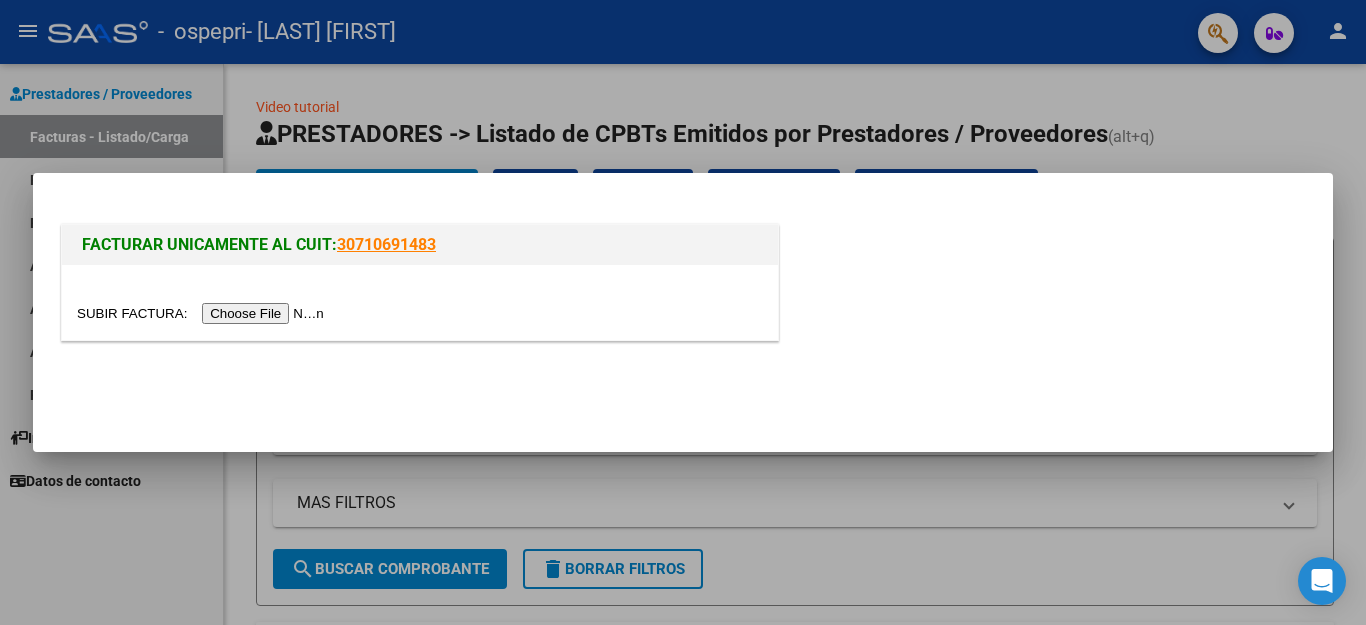 click at bounding box center (203, 313) 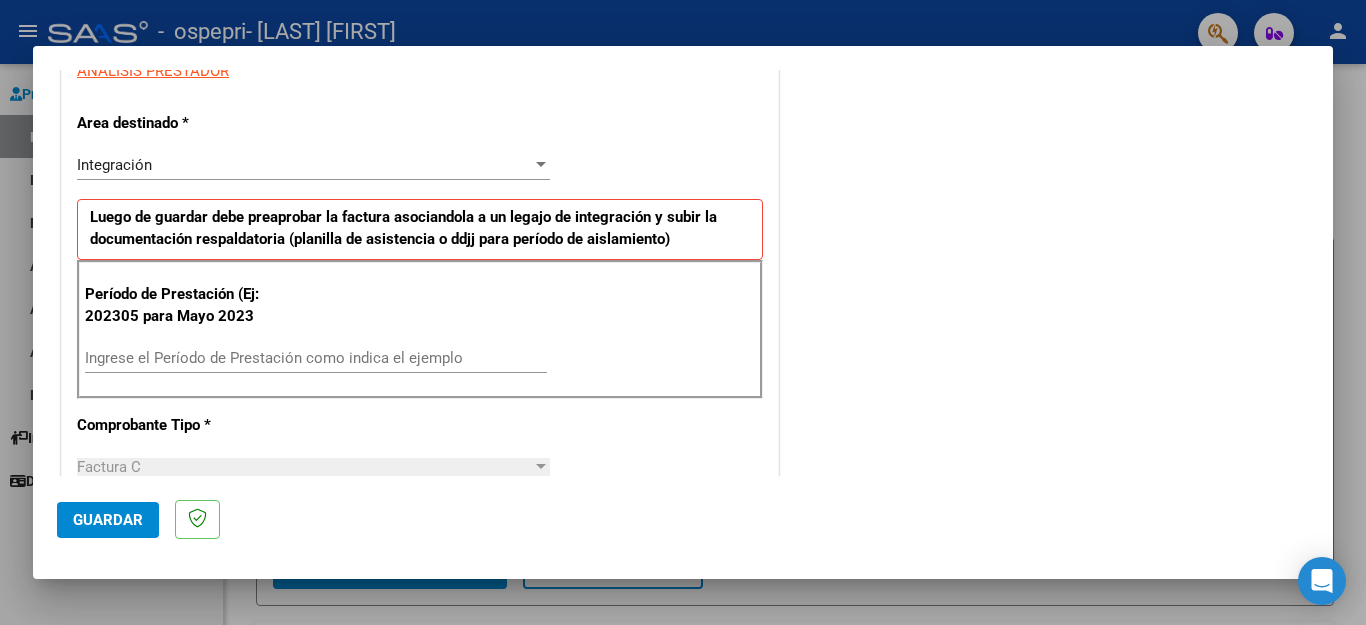 scroll, scrollTop: 400, scrollLeft: 0, axis: vertical 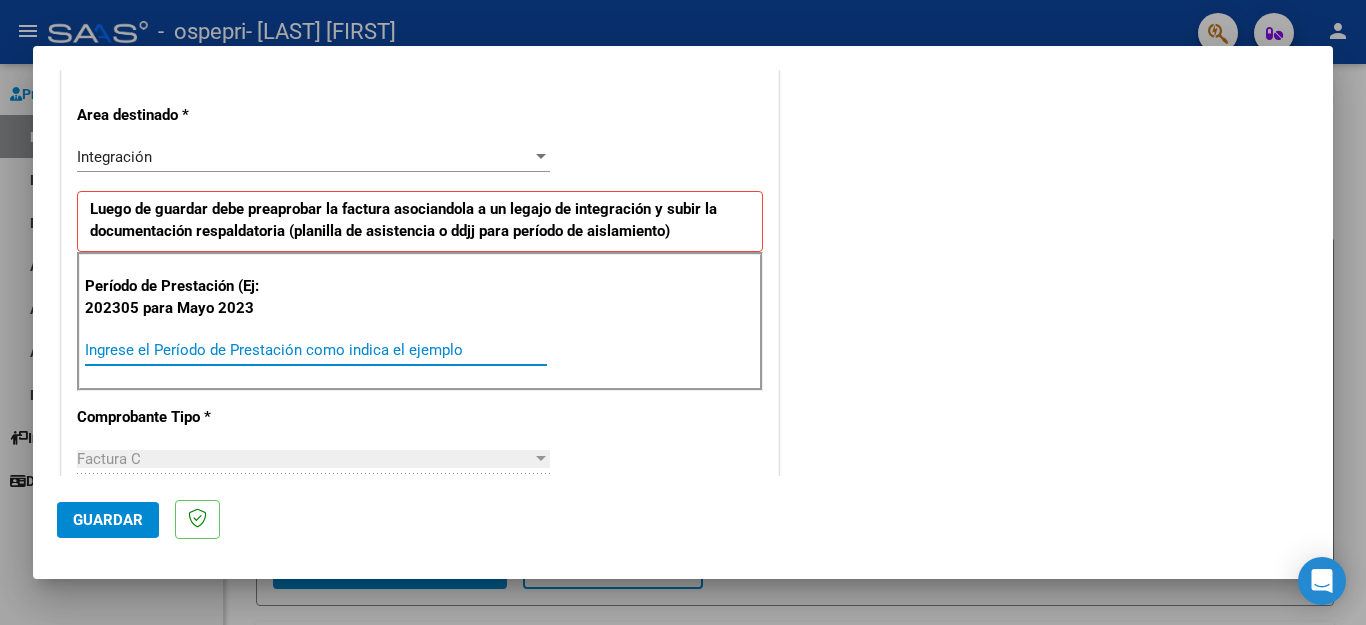click on "Ingrese el Período de Prestación como indica el ejemplo" at bounding box center [316, 350] 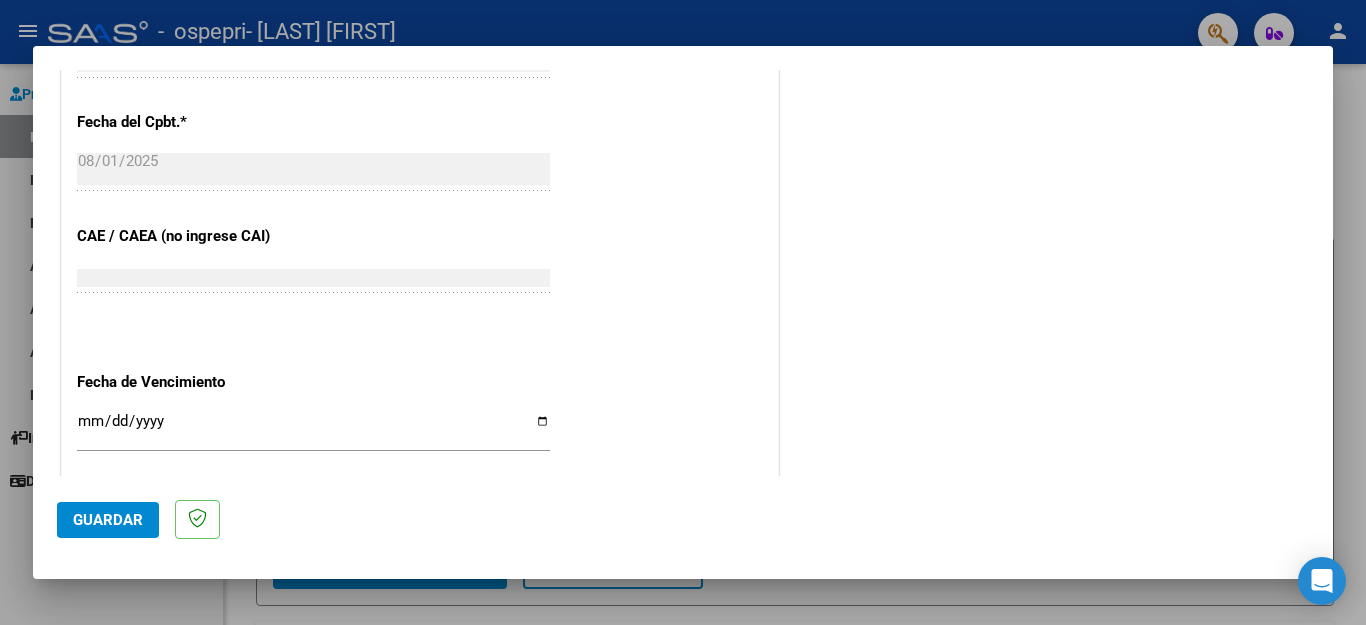scroll, scrollTop: 1200, scrollLeft: 0, axis: vertical 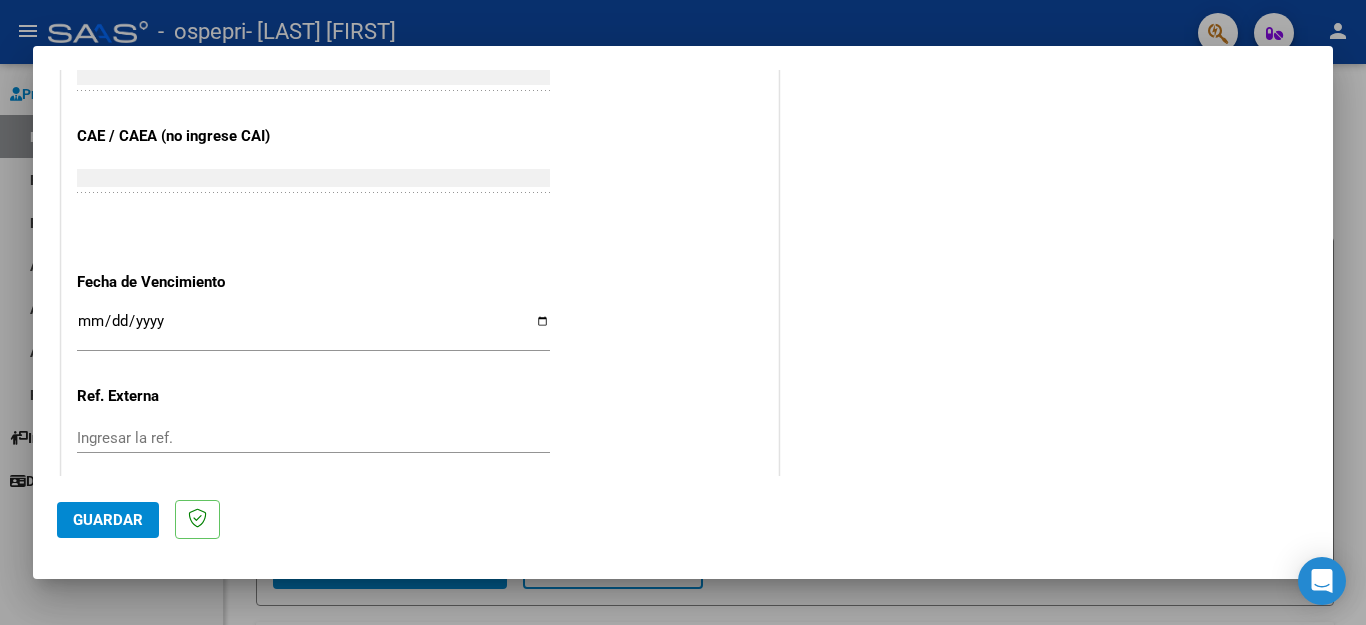 type on "202507" 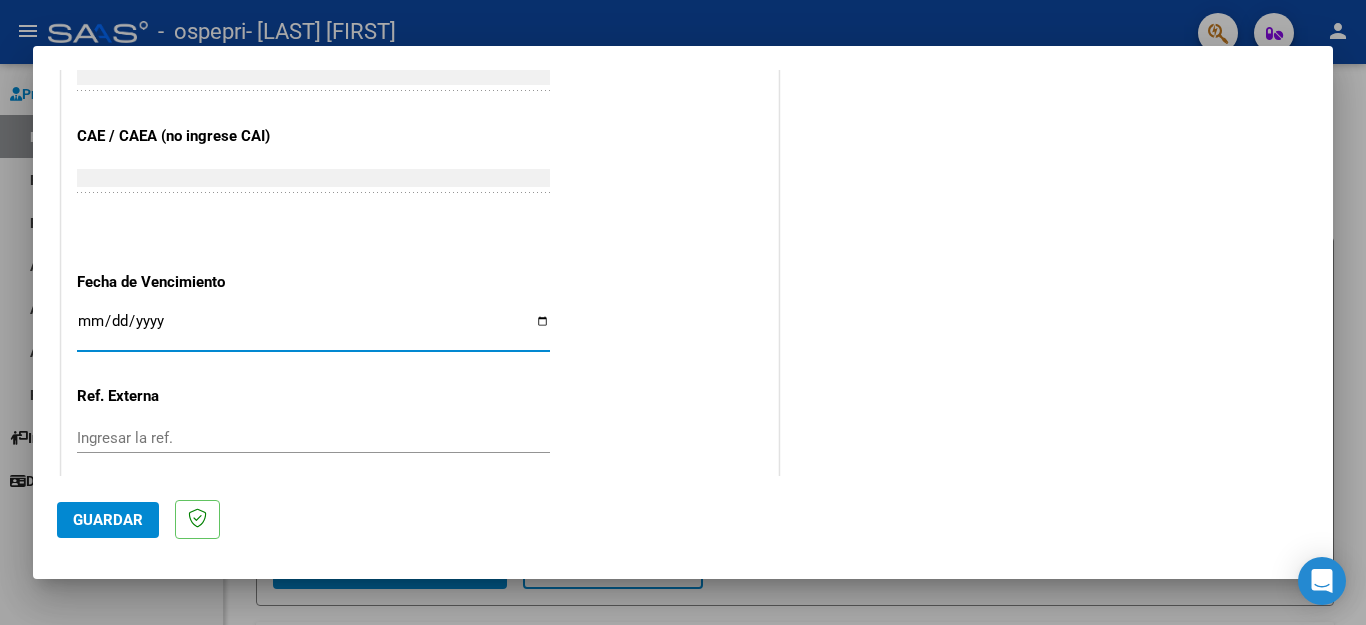 type on "2025-08-11" 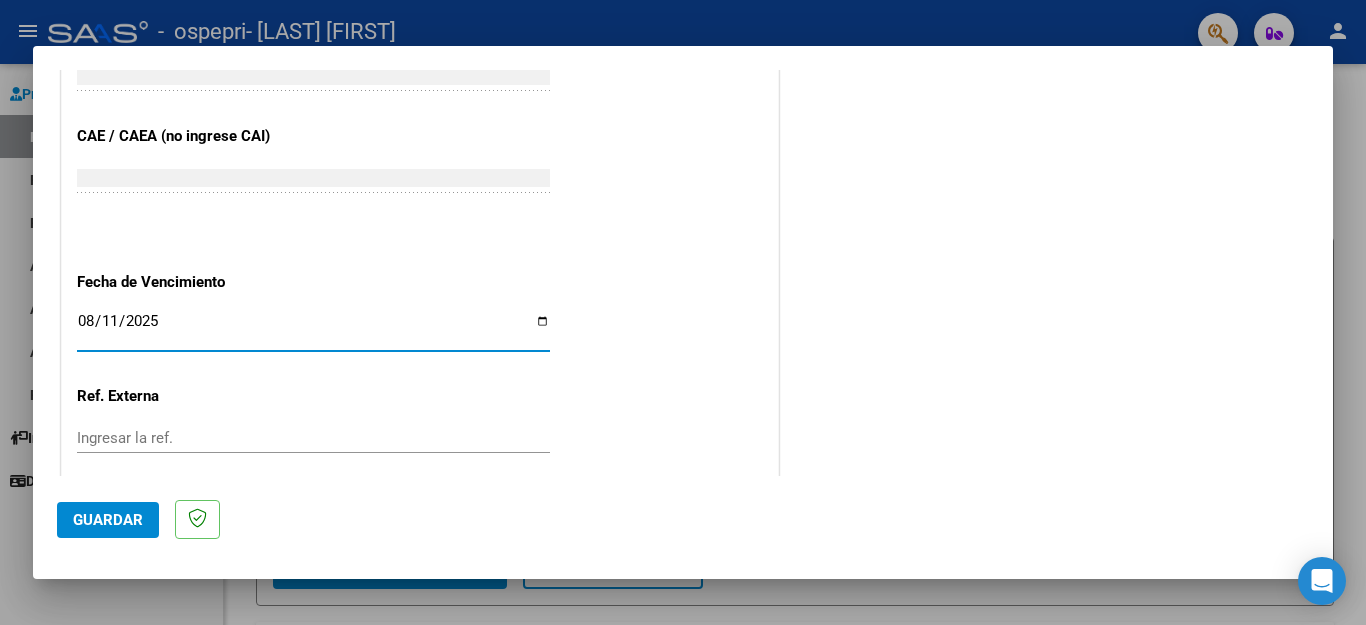click on "Guardar" 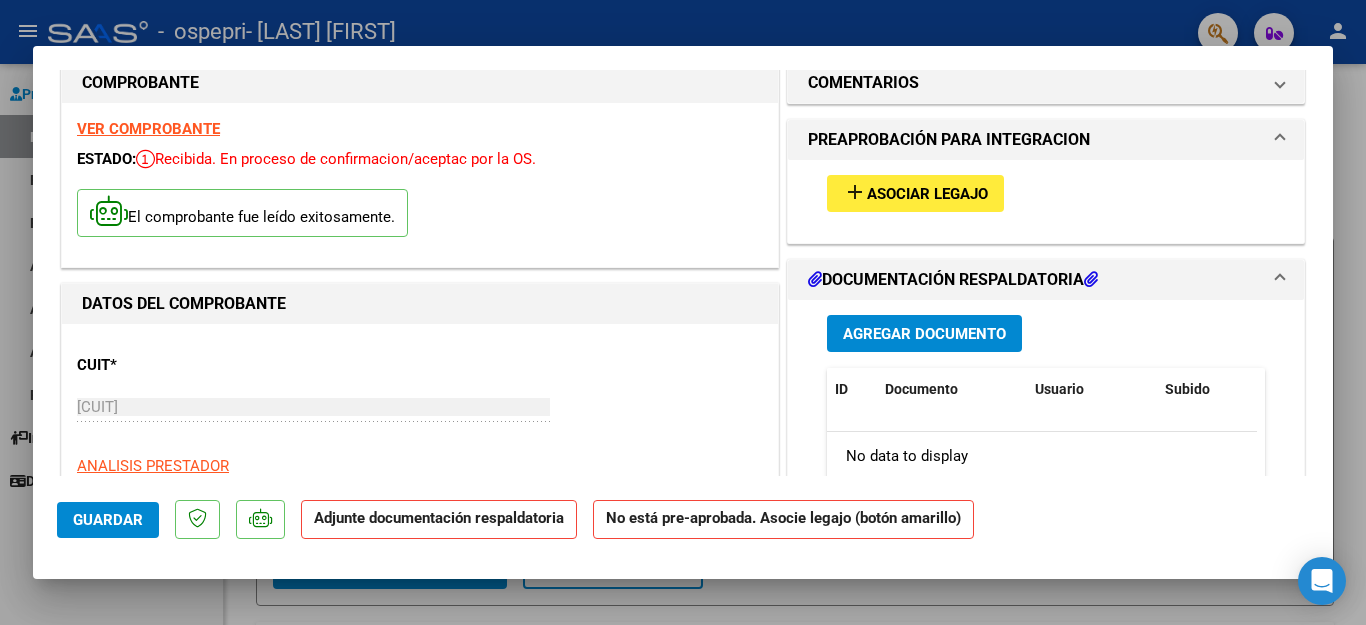 scroll, scrollTop: 0, scrollLeft: 0, axis: both 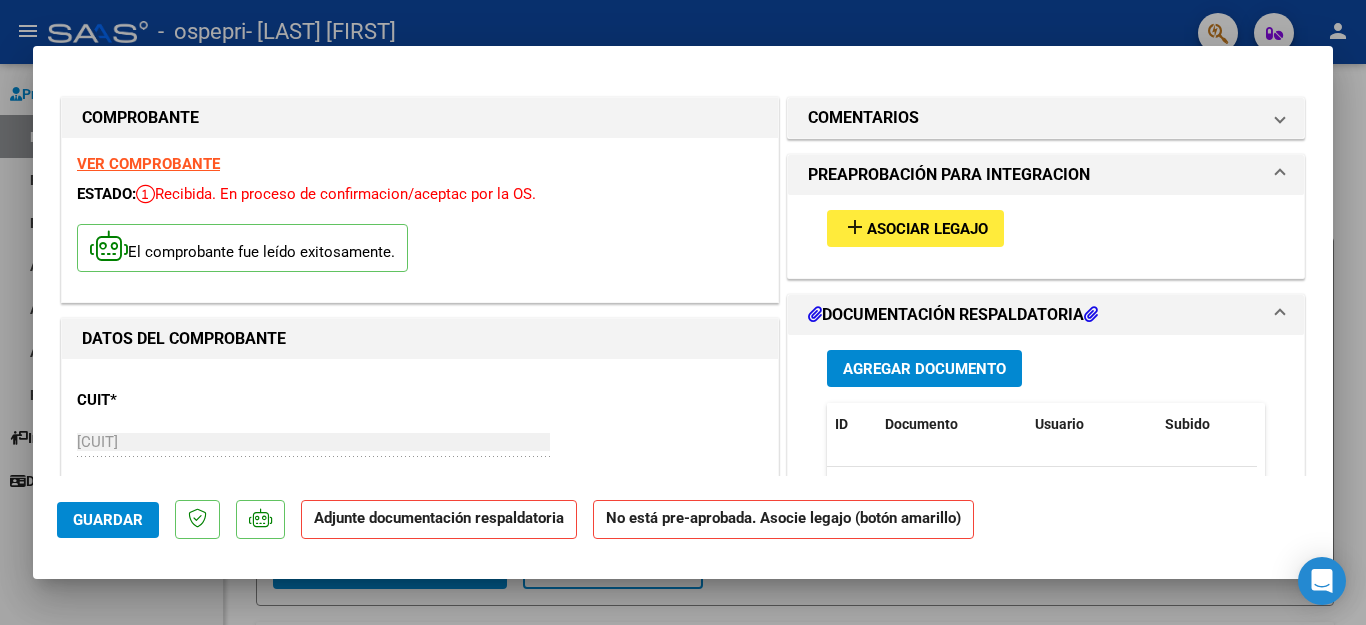 click on "Asociar Legajo" at bounding box center [927, 229] 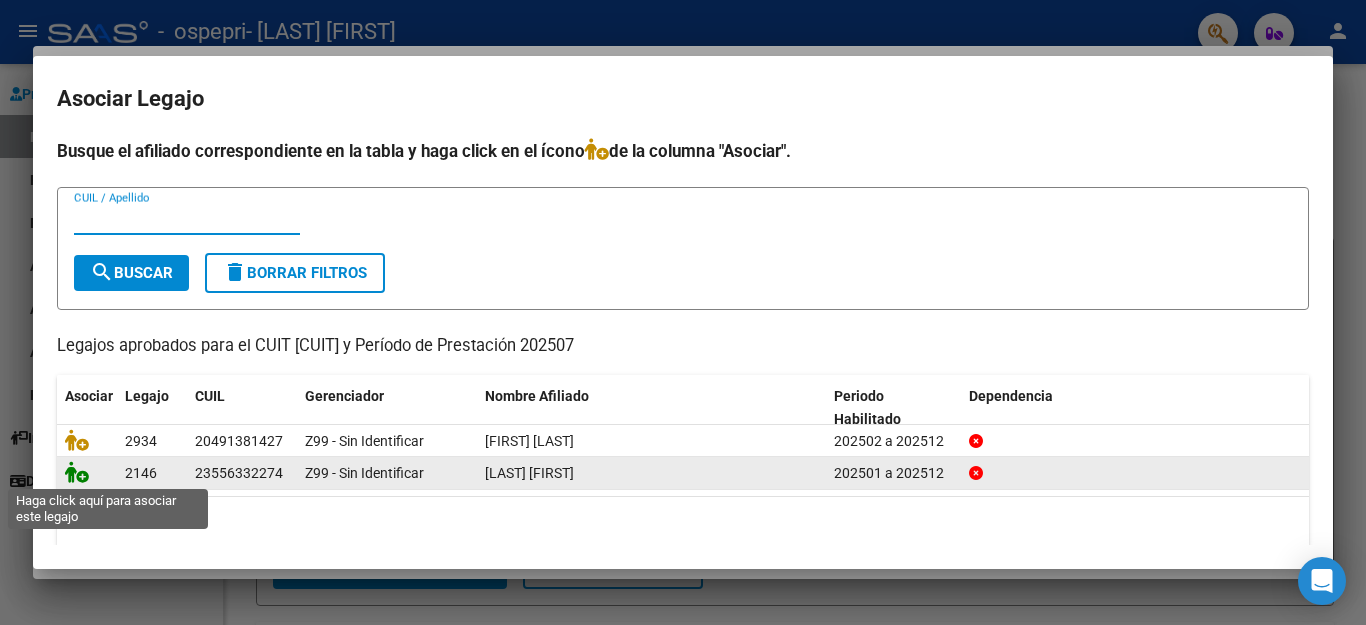 click 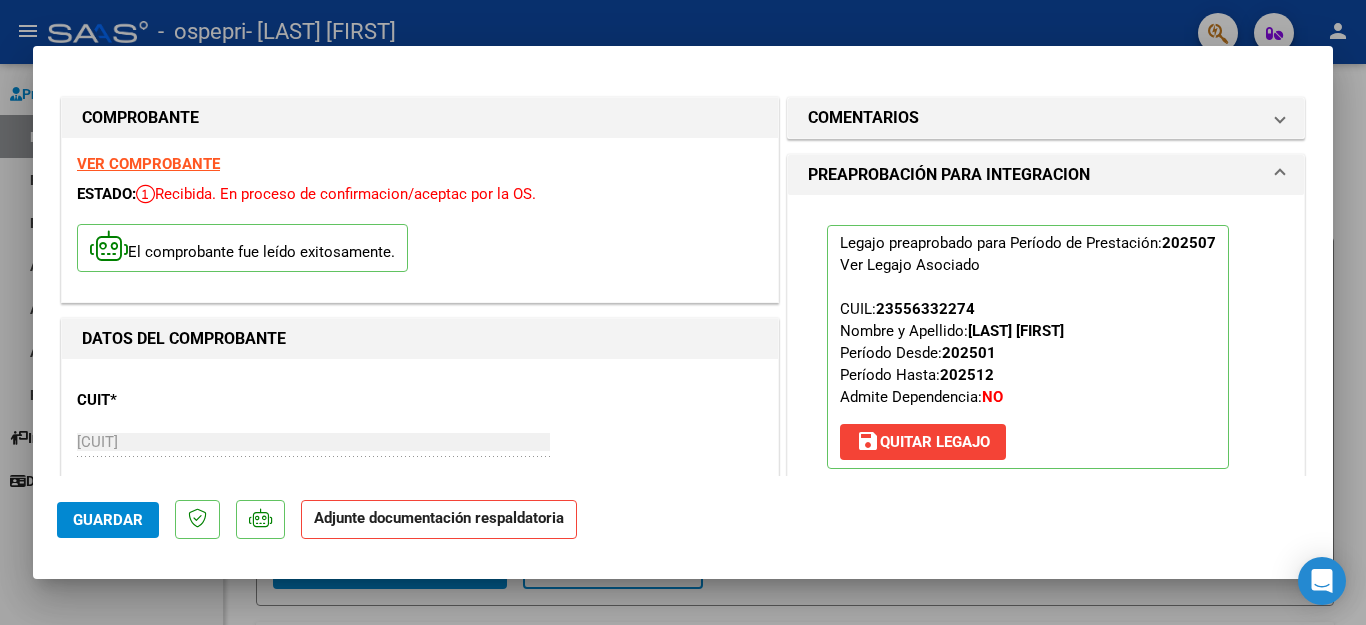 scroll, scrollTop: 200, scrollLeft: 0, axis: vertical 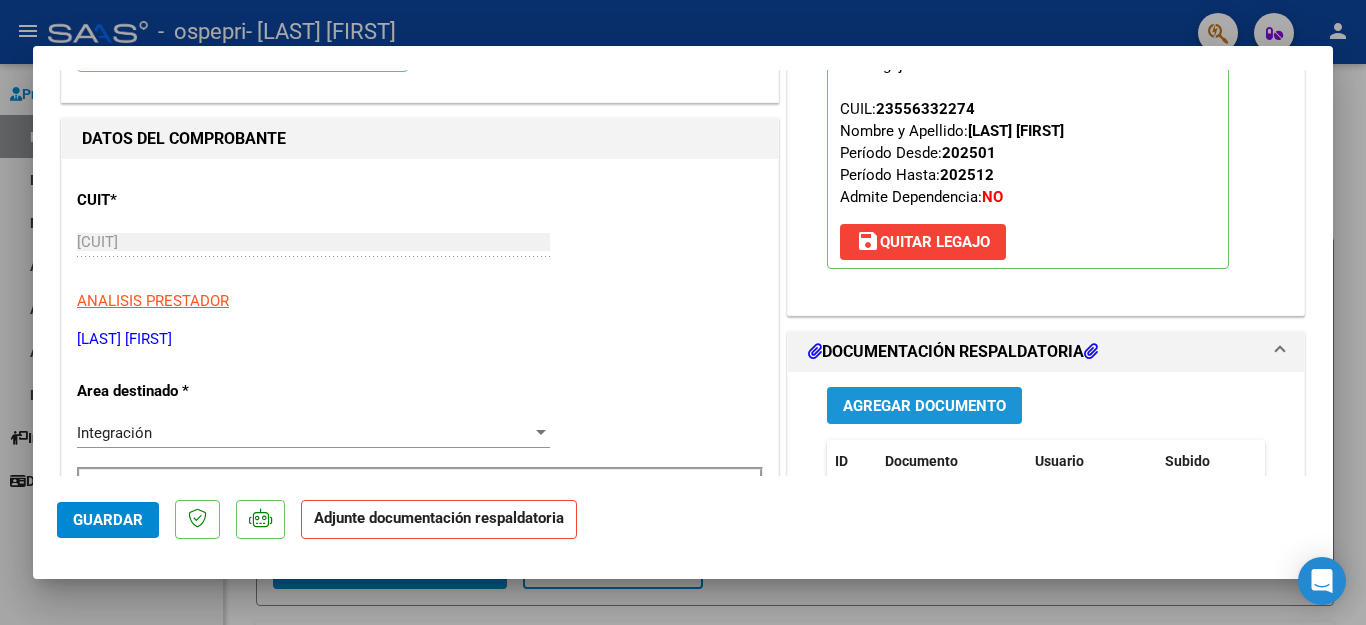 click on "Agregar Documento" at bounding box center [924, 406] 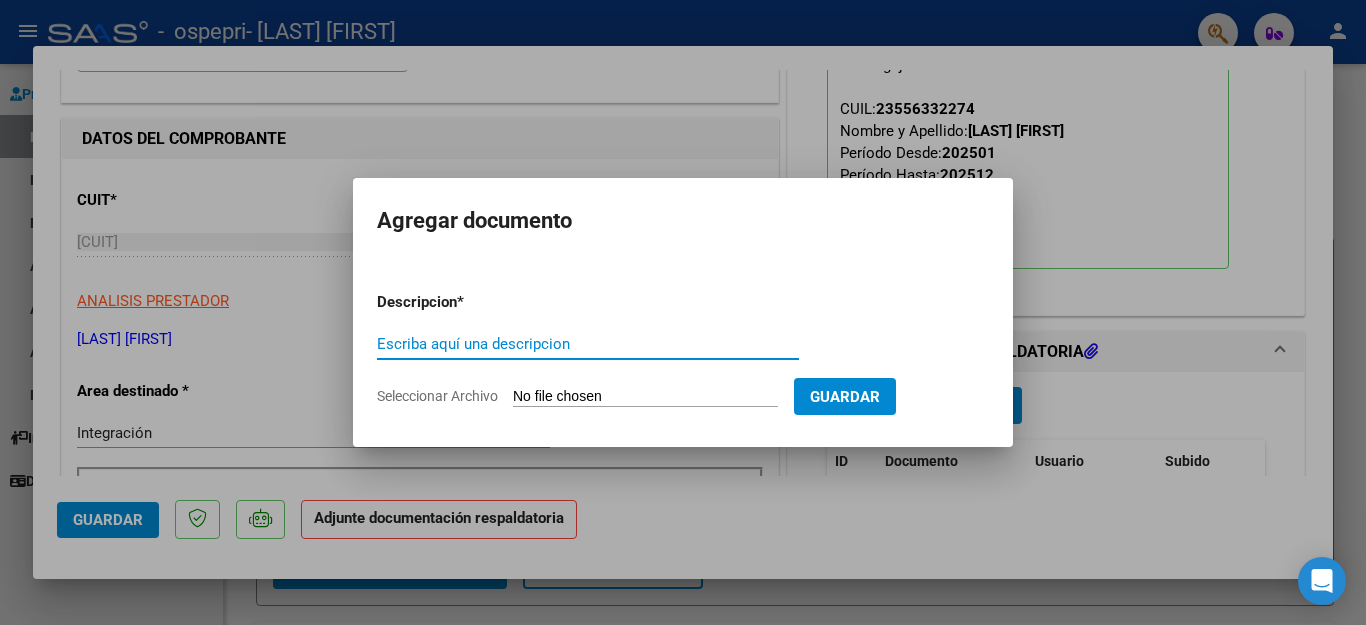 click on "Escriba aquí una descripcion" at bounding box center [588, 344] 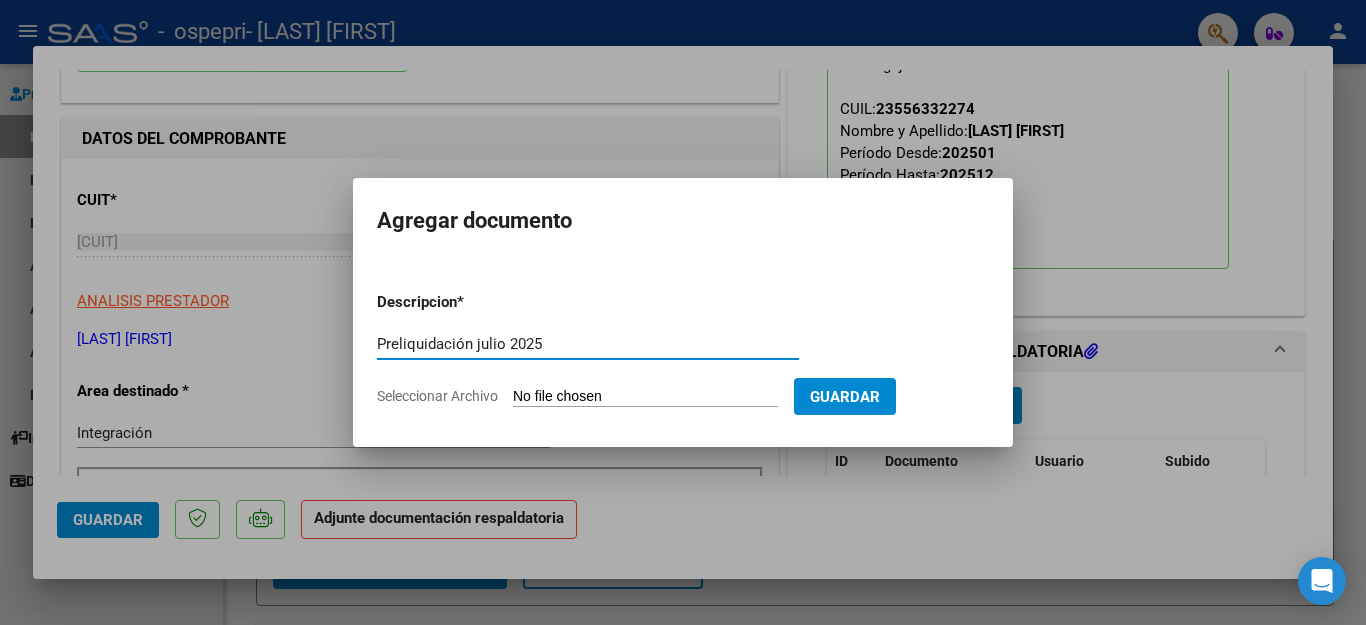 type on "Preliquidación julio 2025" 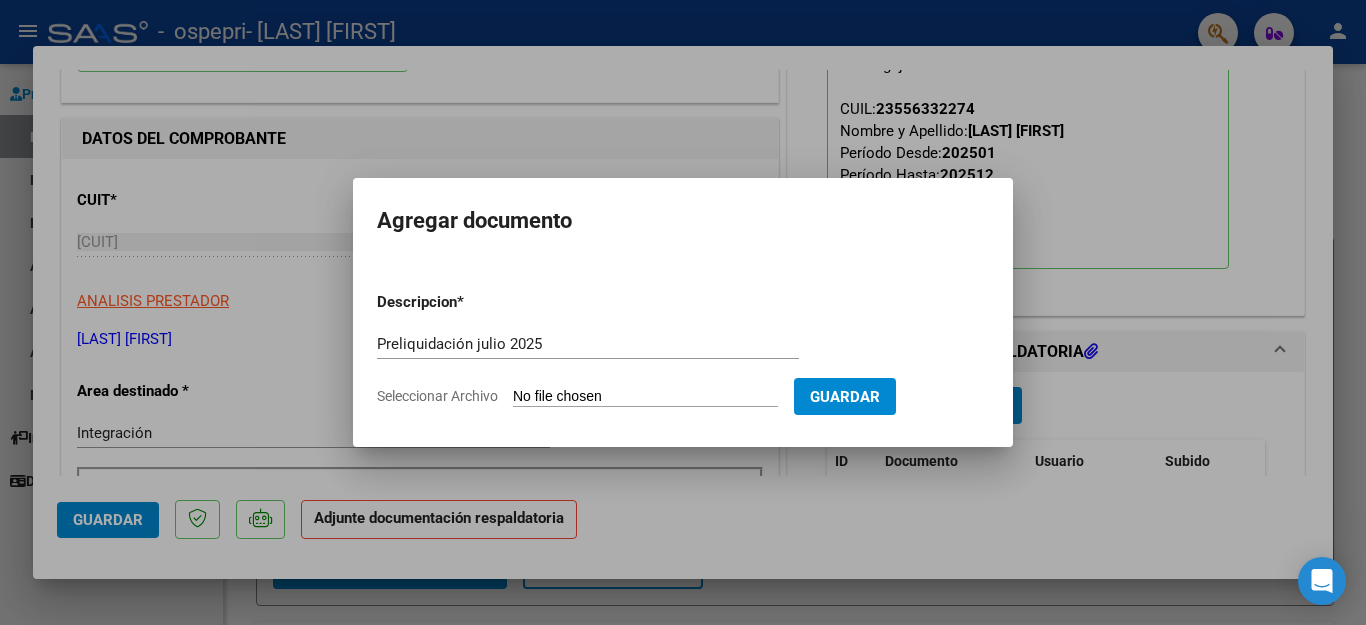 type on "C:\fakepath\Preliquidación JULIO 2025 [LAST] [FIRST].pdf" 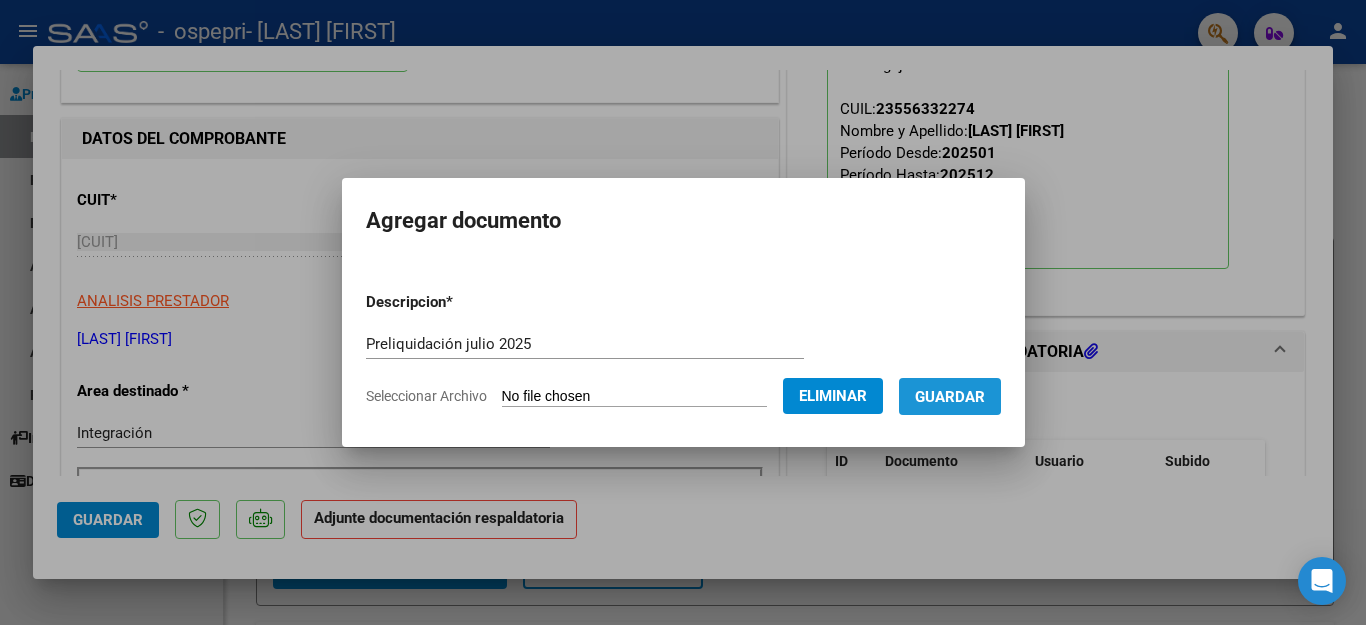 drag, startPoint x: 968, startPoint y: 394, endPoint x: 1029, endPoint y: 410, distance: 63.06346 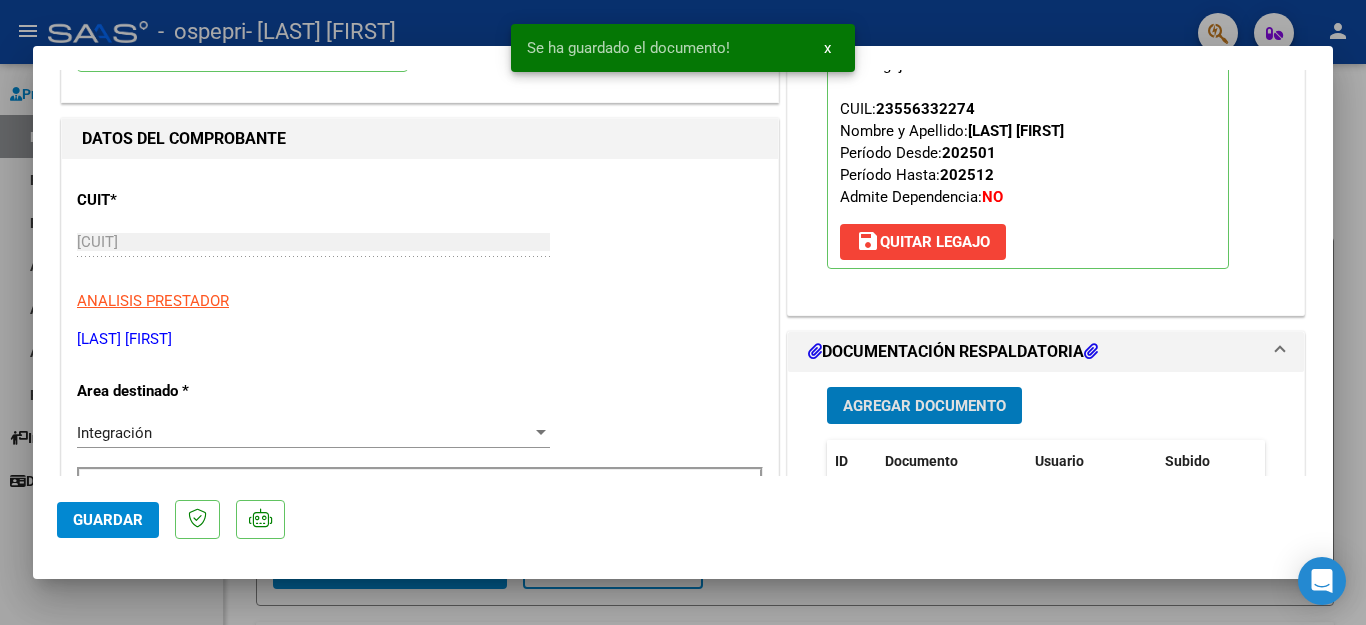 scroll, scrollTop: 400, scrollLeft: 0, axis: vertical 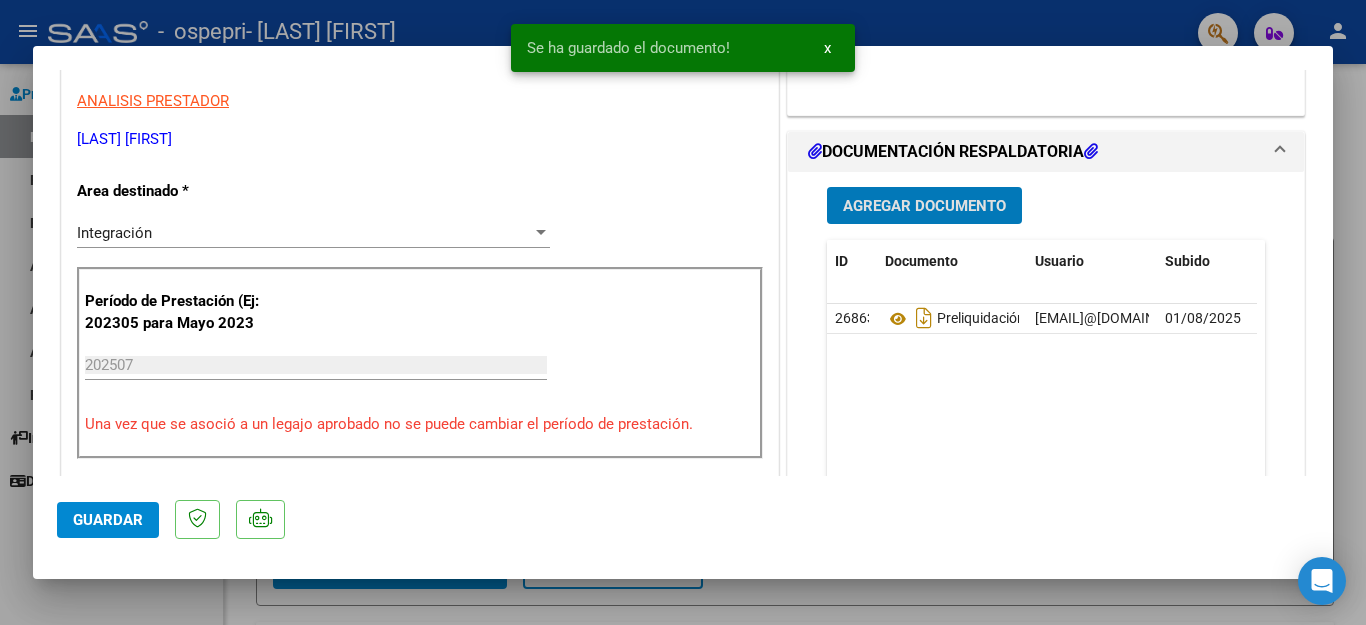 click on "Agregar Documento" at bounding box center (924, 206) 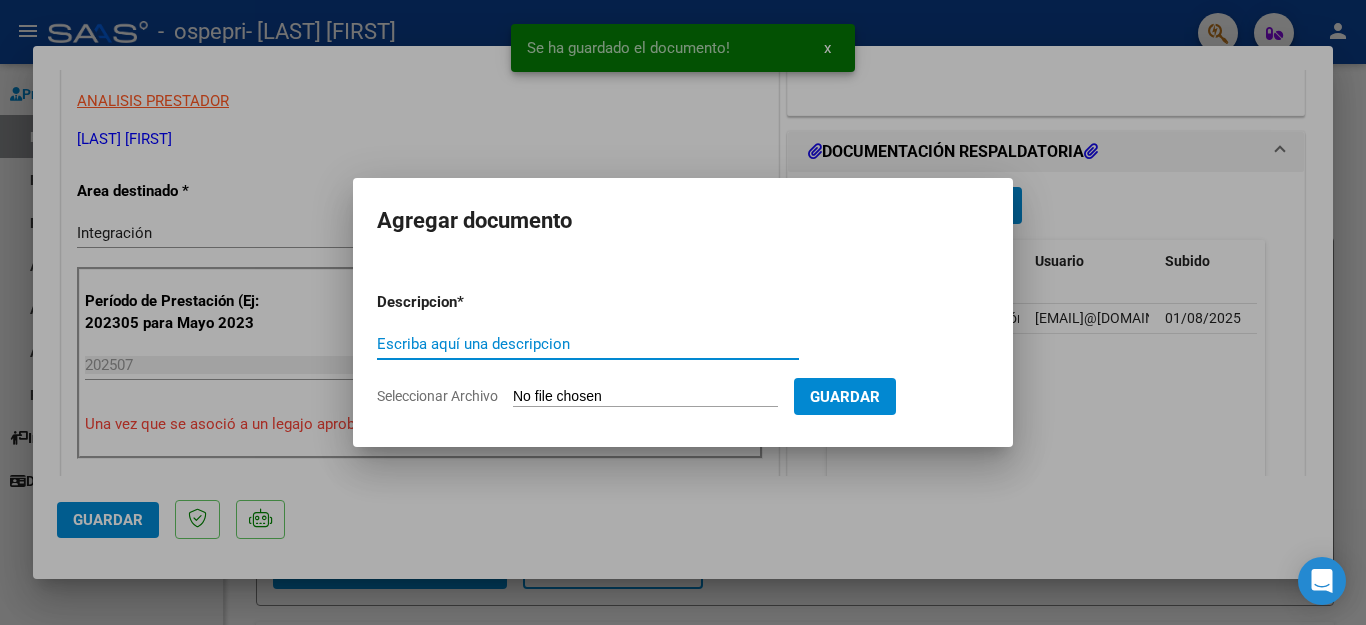 click on "Escriba aquí una descripcion" at bounding box center [588, 344] 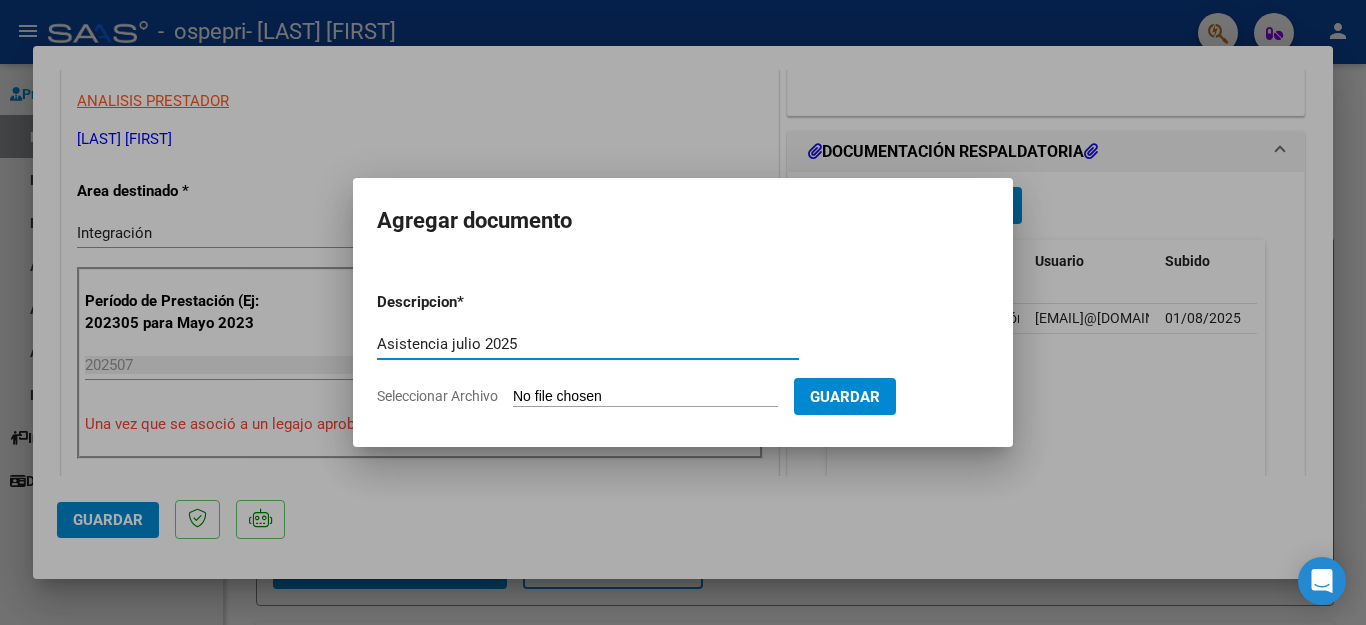 type on "Asistencia julio 2025" 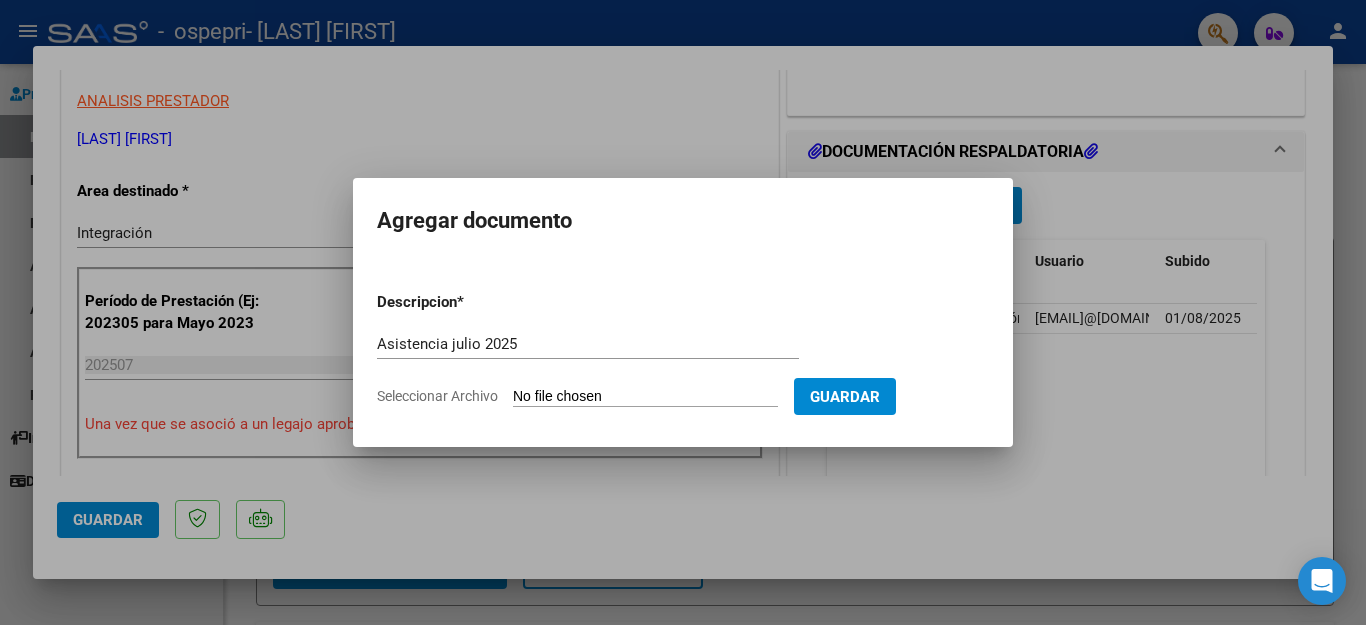 click on "Seleccionar Archivo" at bounding box center [645, 397] 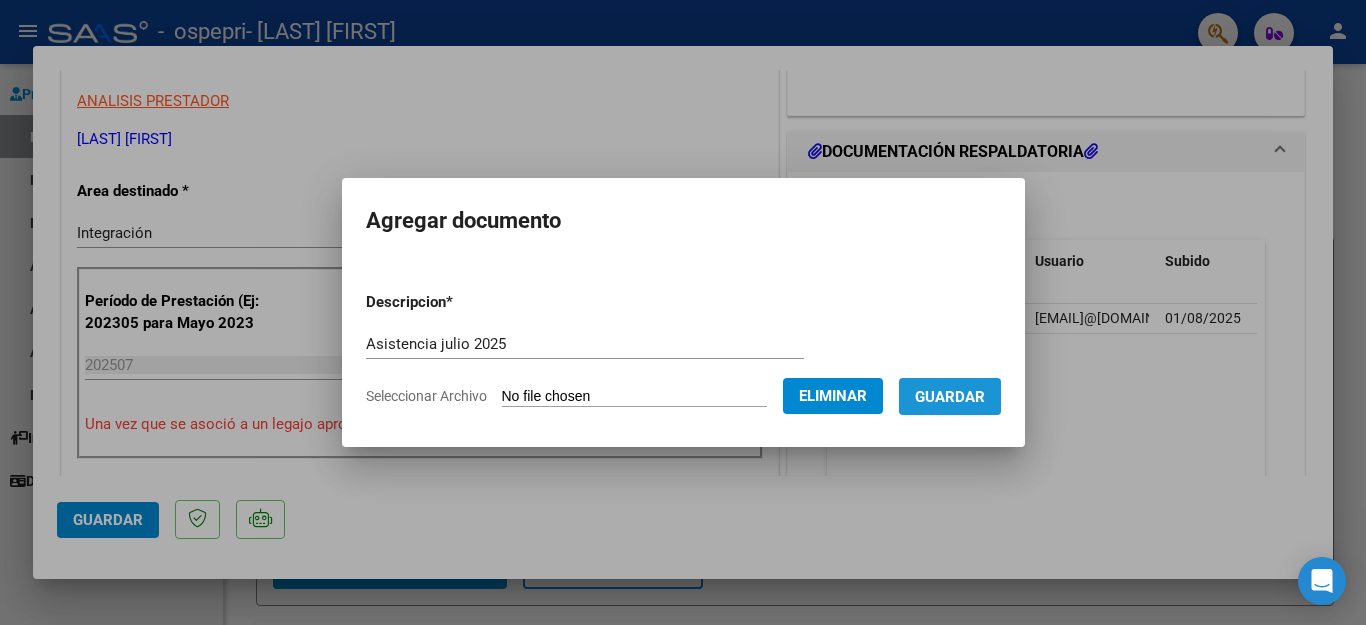 click on "Guardar" at bounding box center [950, 397] 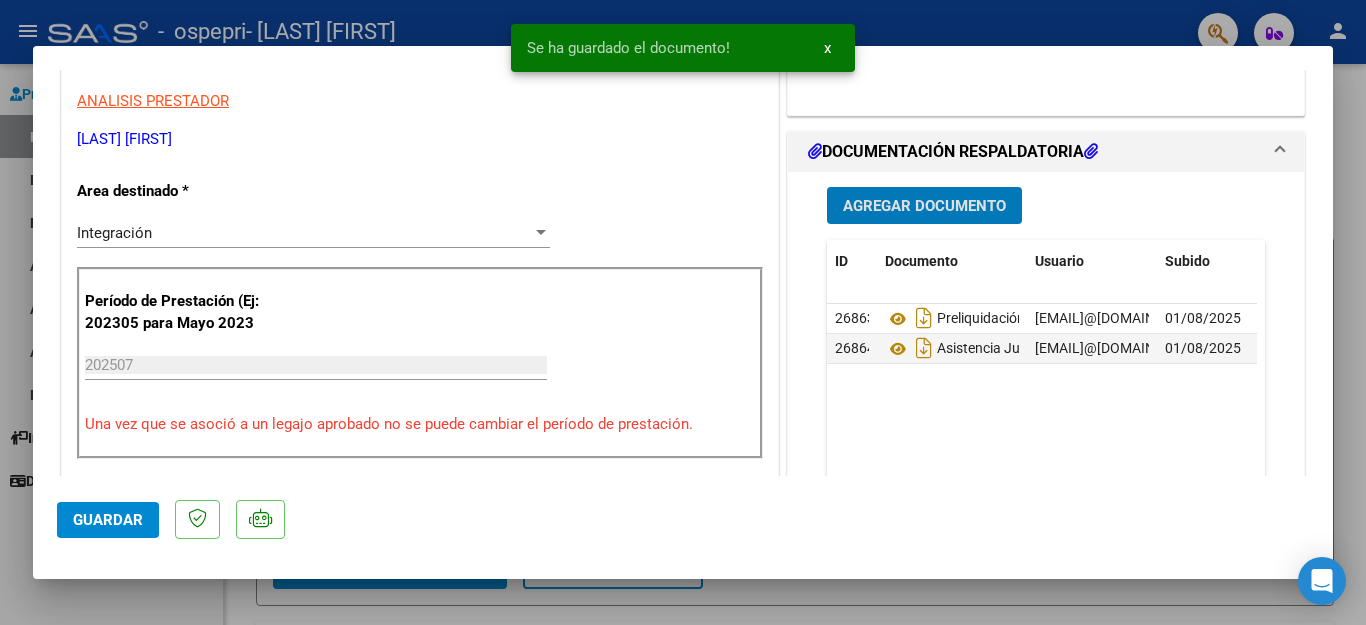 click on "Guardar" 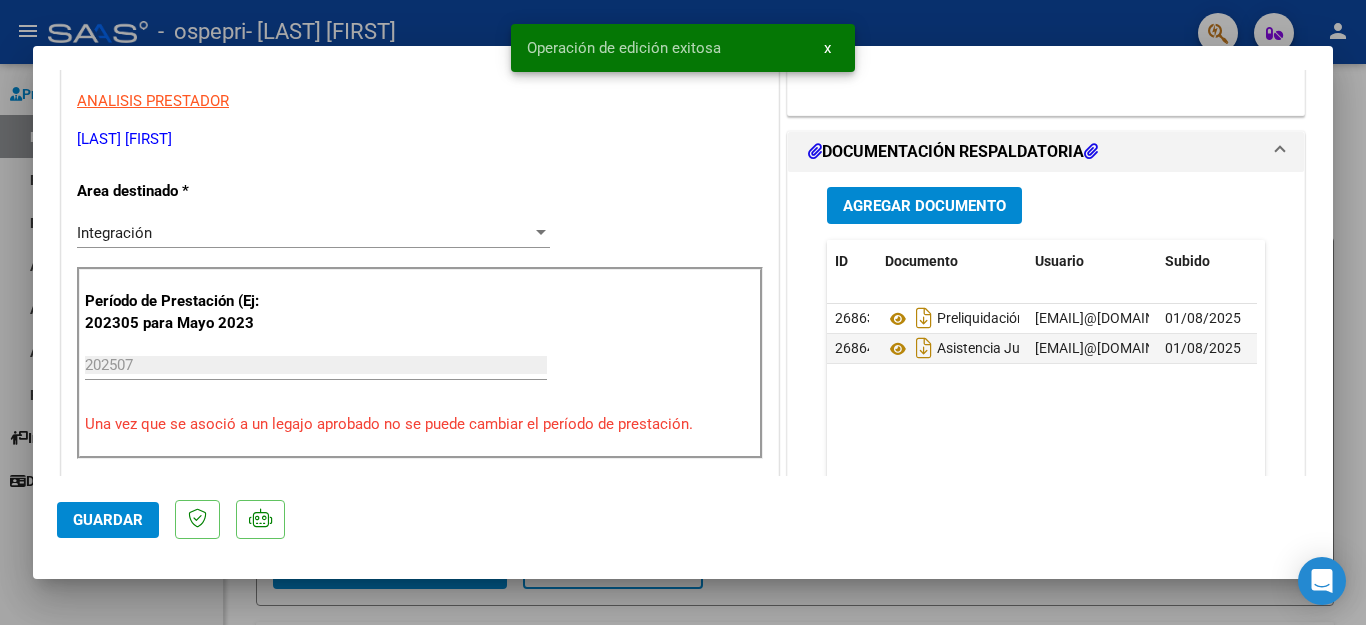 click at bounding box center (683, 312) 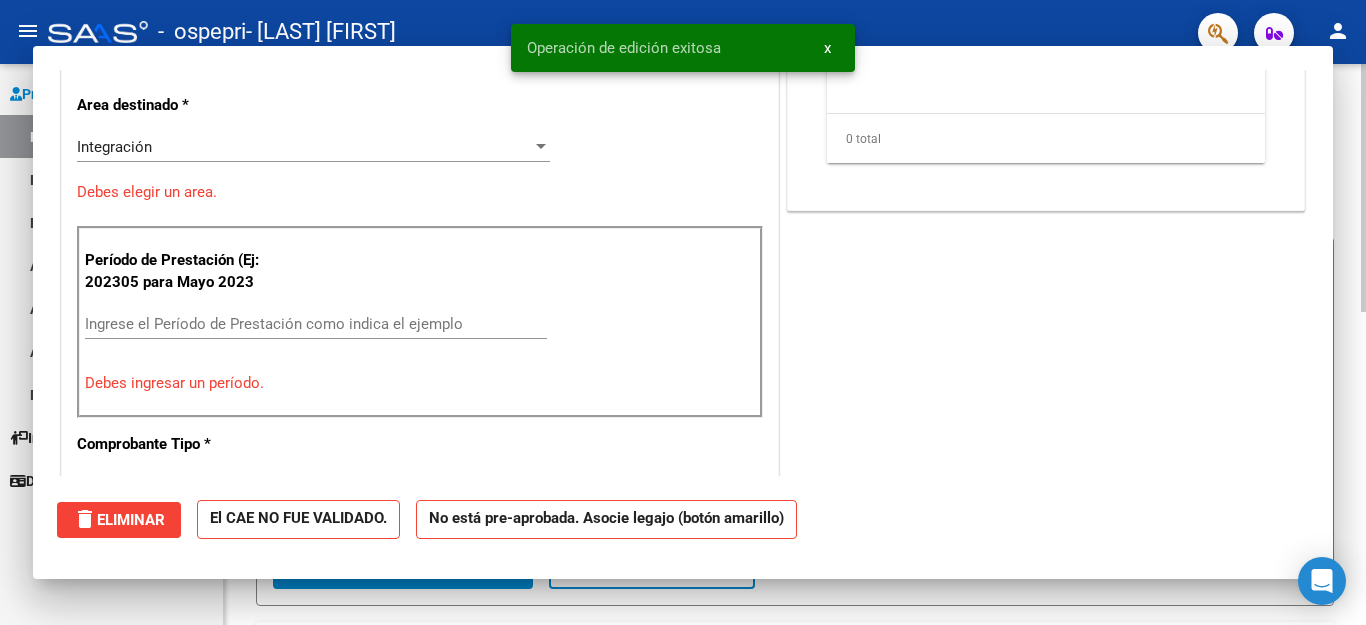 scroll, scrollTop: 0, scrollLeft: 0, axis: both 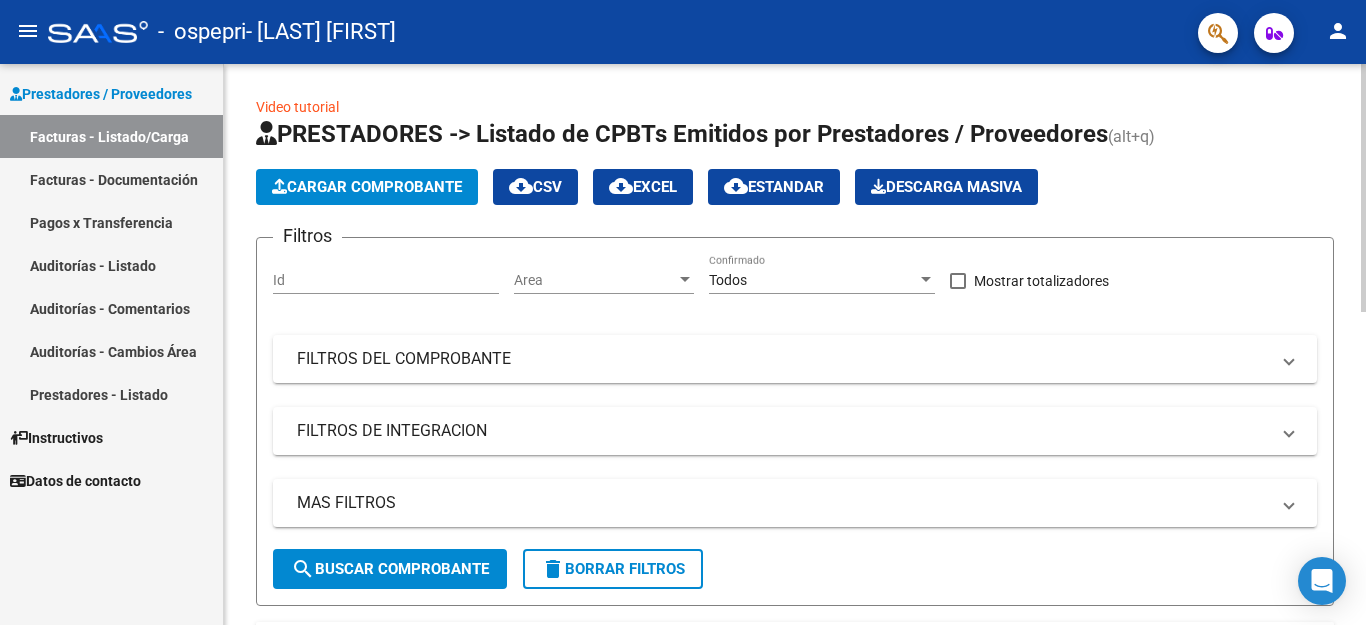 click on "Cargar Comprobante" 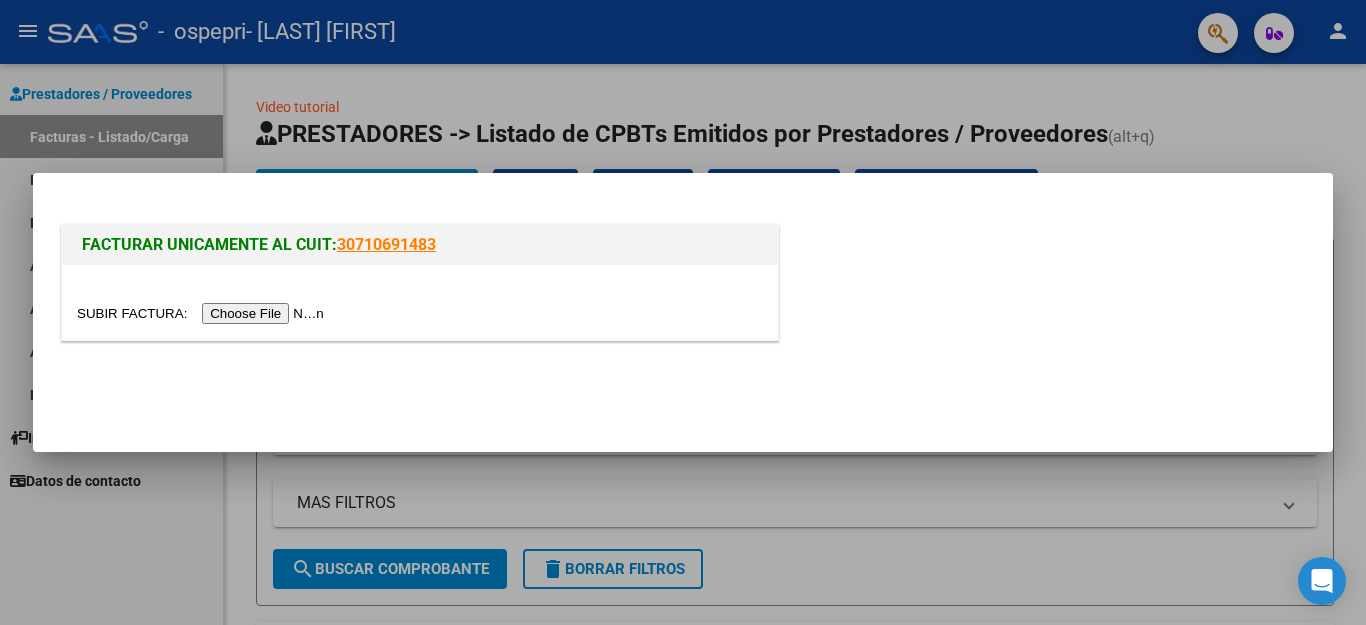click at bounding box center (203, 313) 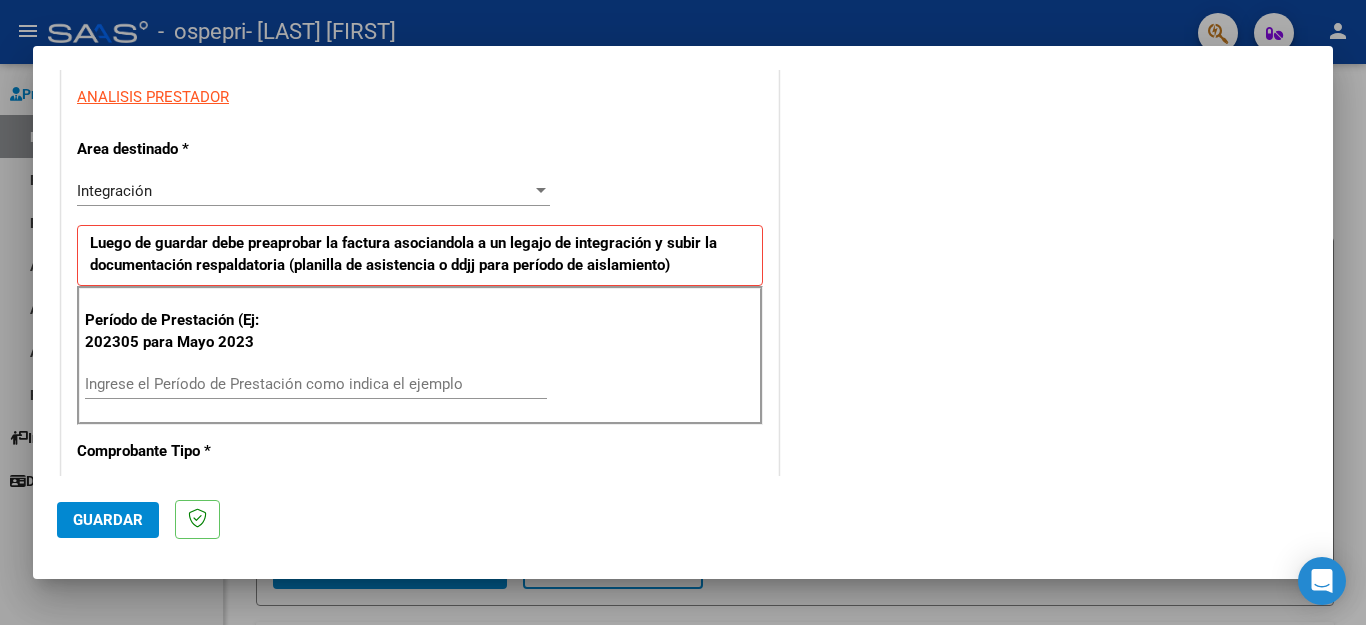 scroll, scrollTop: 400, scrollLeft: 0, axis: vertical 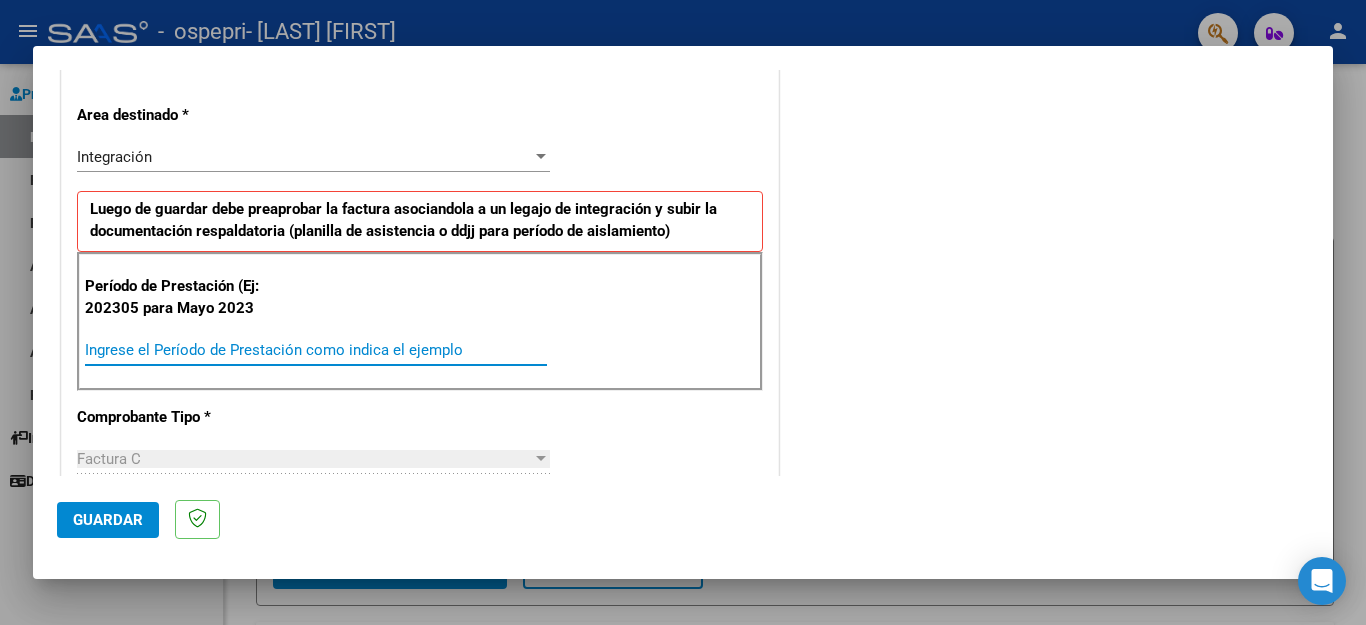 click on "Ingrese el Período de Prestación como indica el ejemplo" at bounding box center (316, 350) 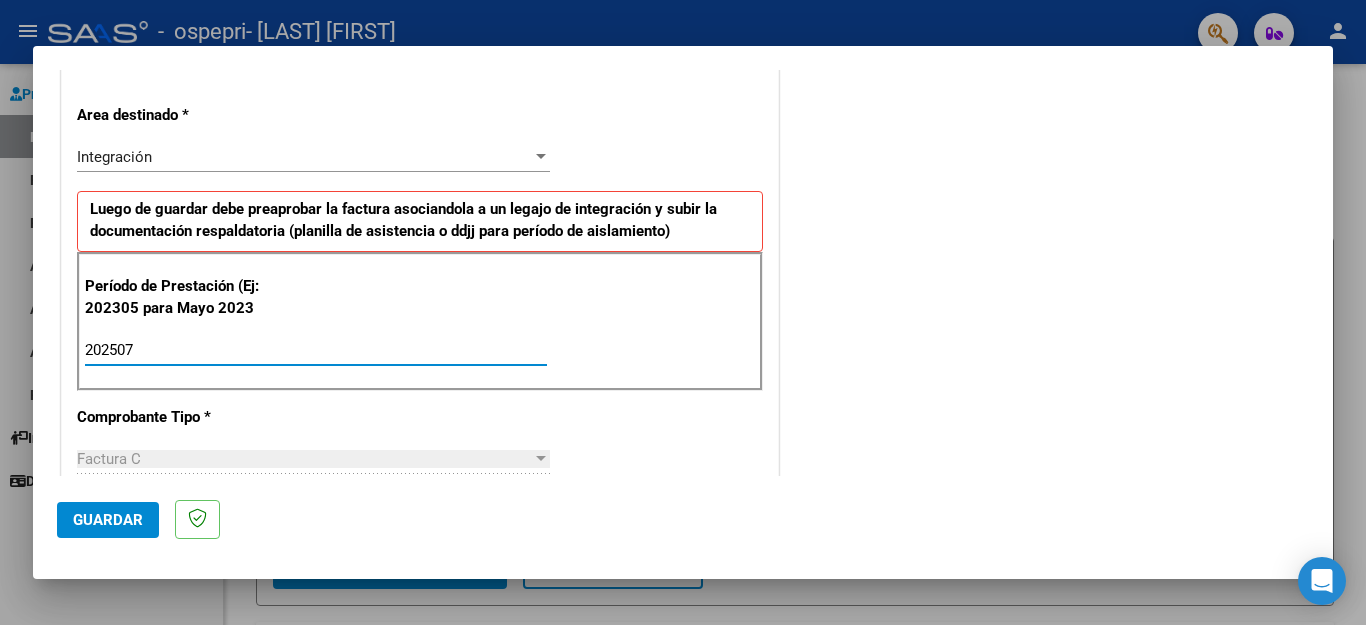 type on "202507" 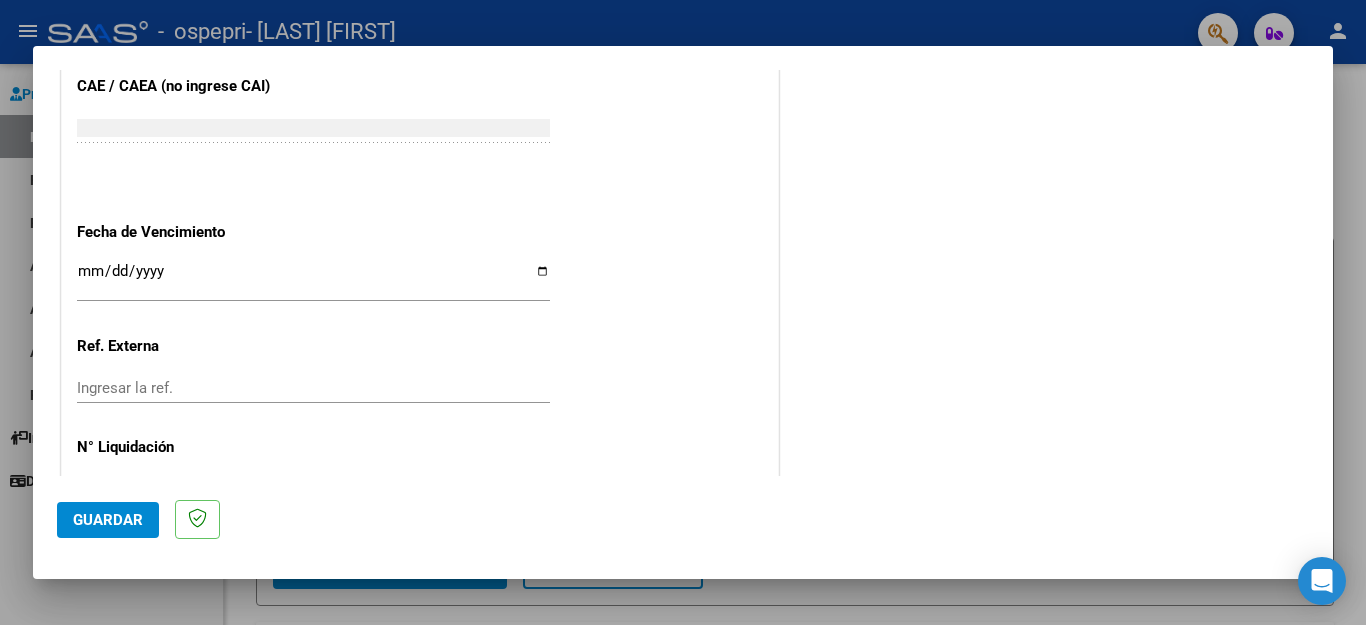 scroll, scrollTop: 1292, scrollLeft: 0, axis: vertical 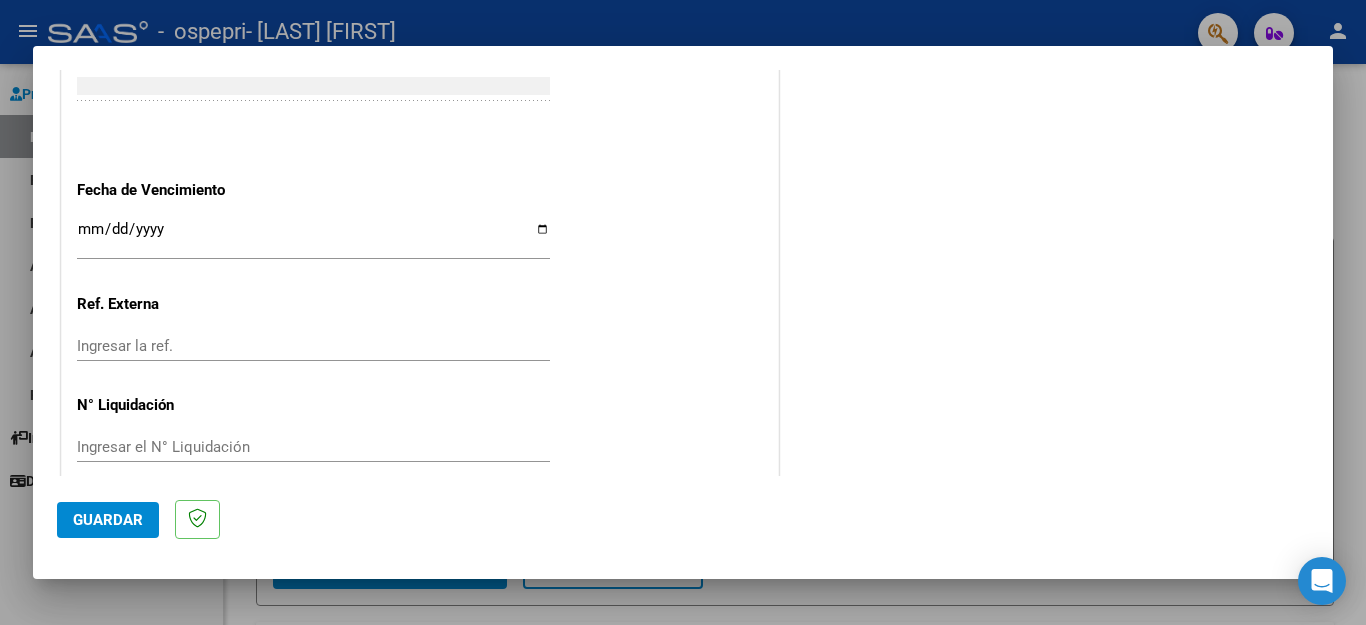 click on "Ingresar la fecha" at bounding box center (313, 237) 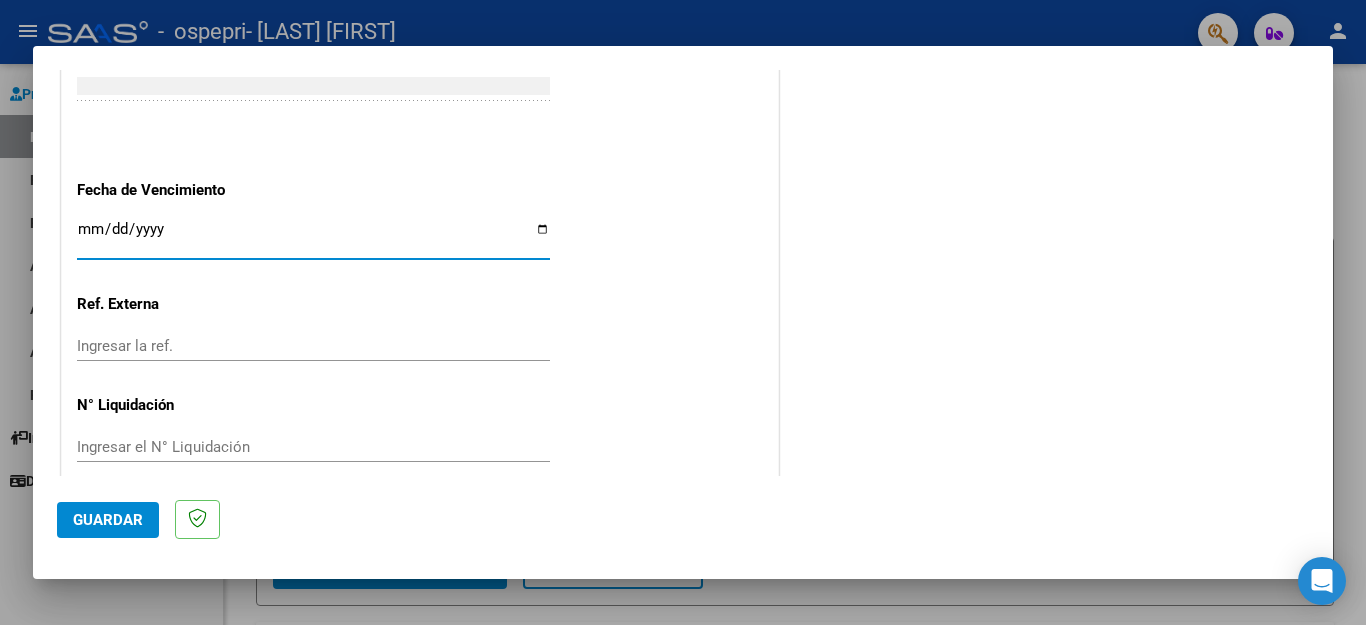type on "2025-08-11" 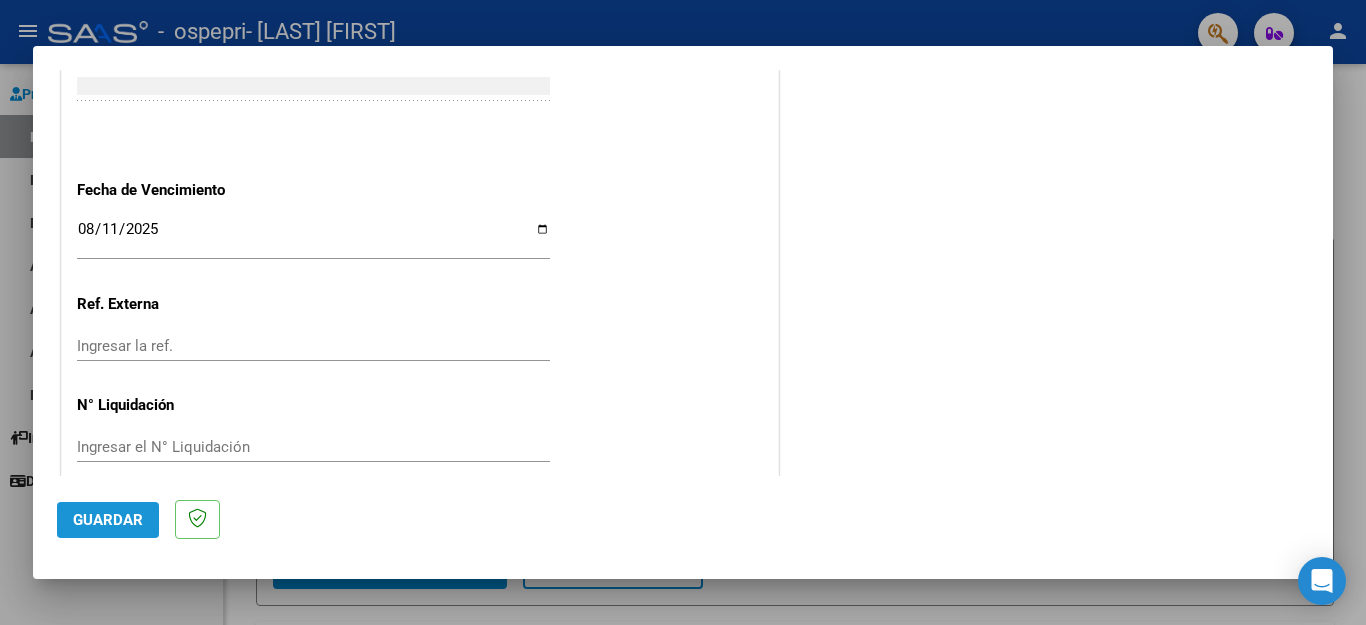click on "Guardar" 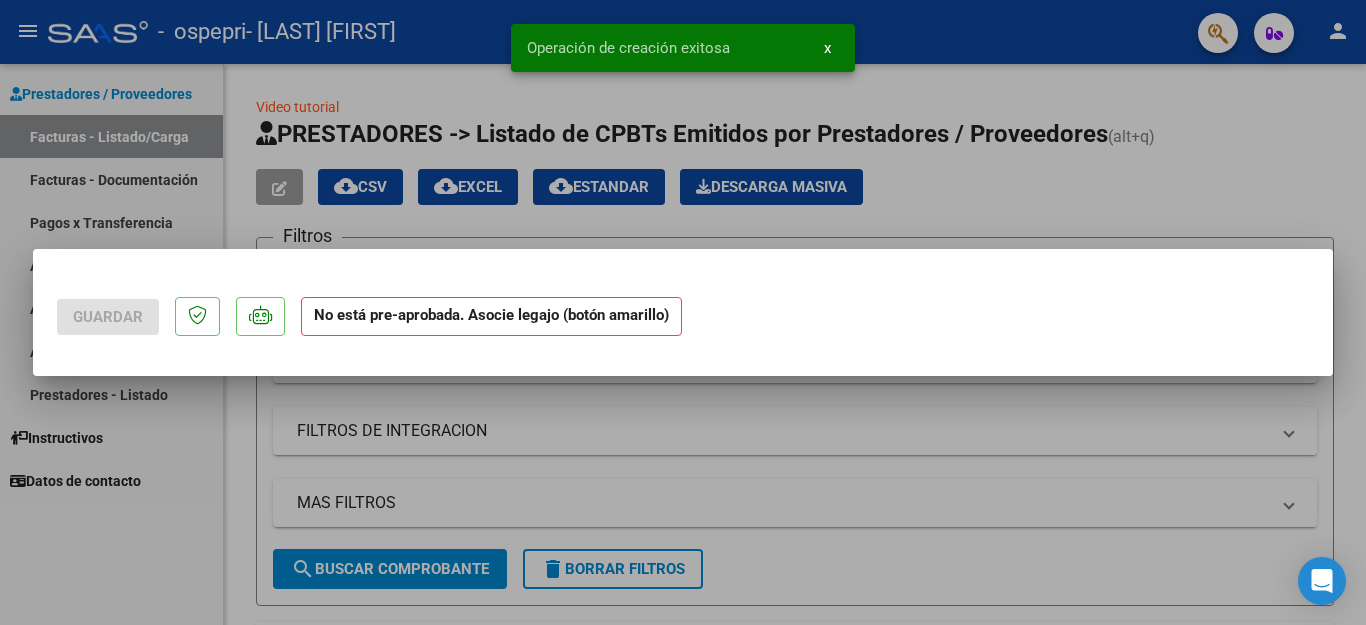 scroll, scrollTop: 0, scrollLeft: 0, axis: both 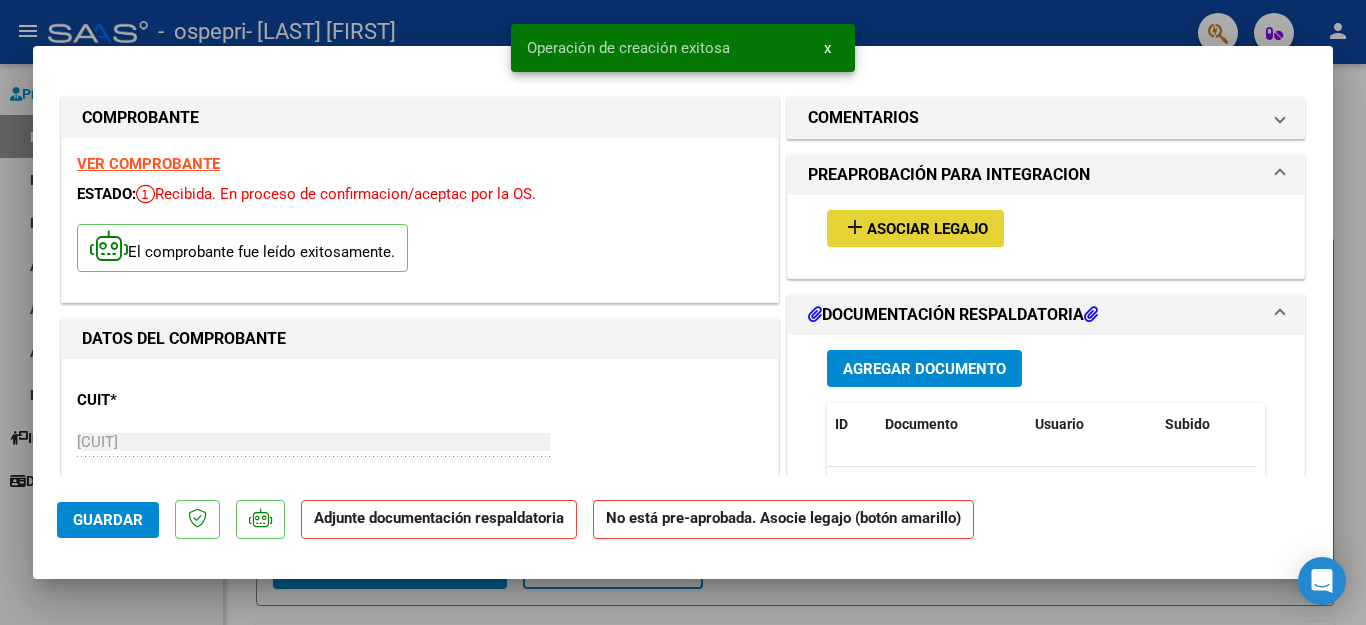 click on "Asociar Legajo" at bounding box center (927, 229) 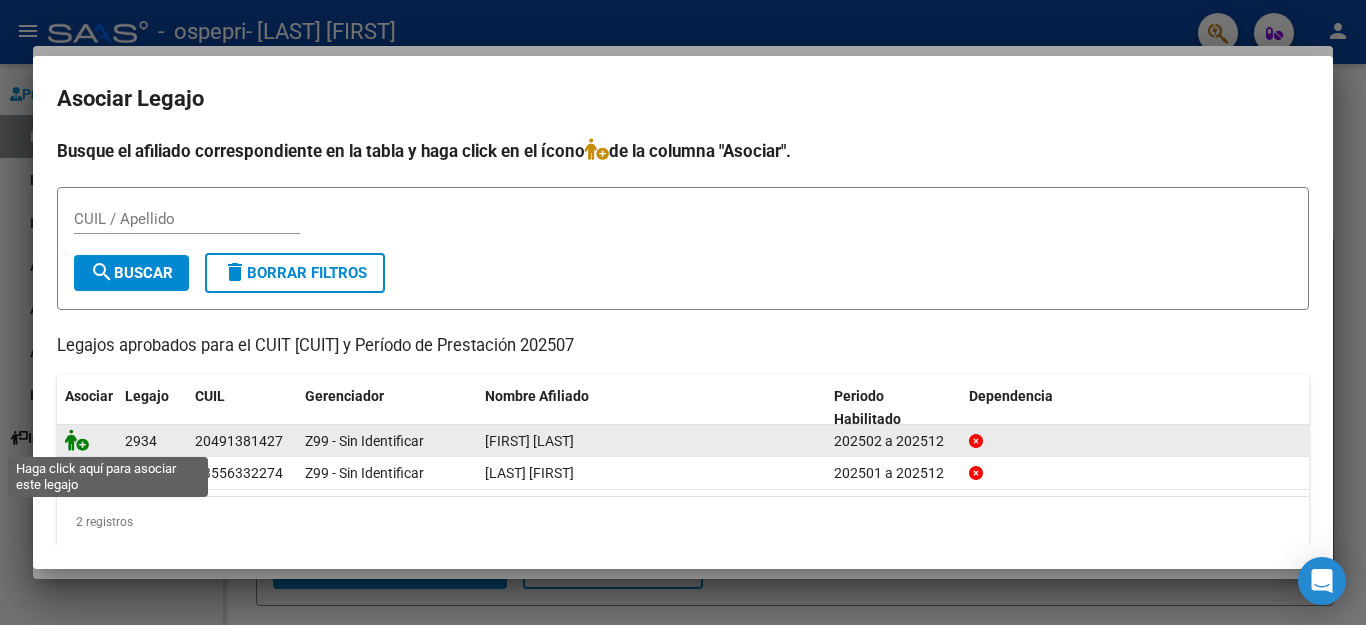 click 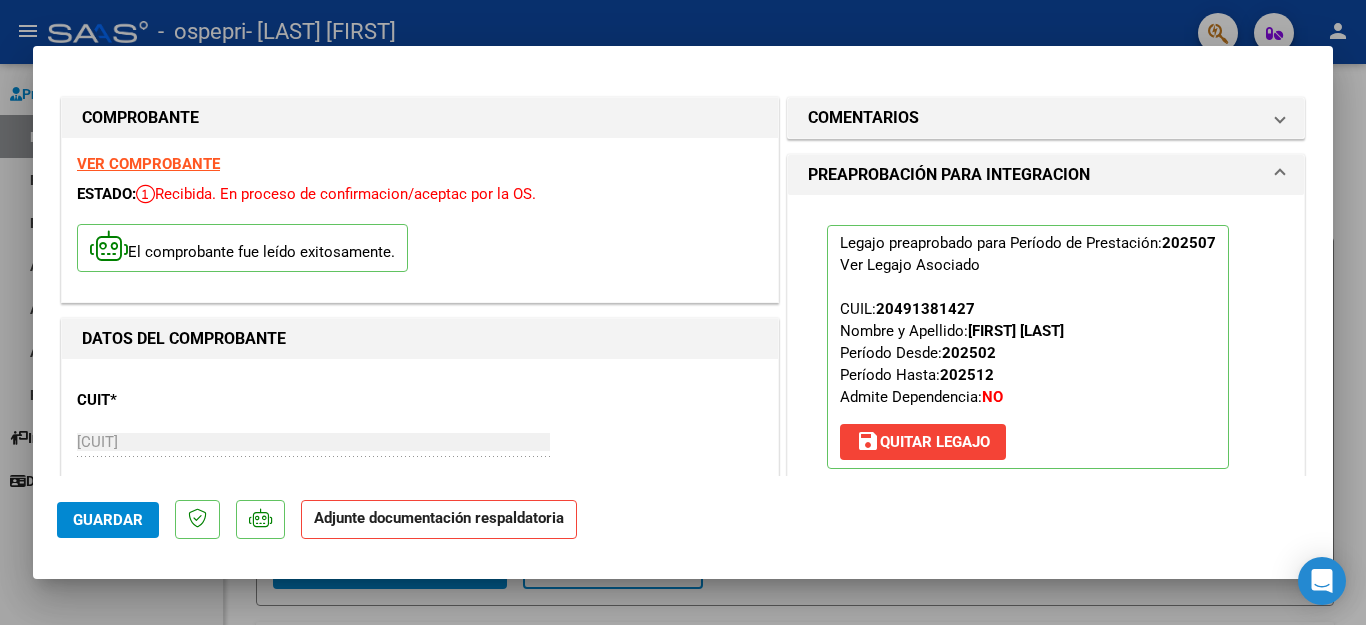 scroll, scrollTop: 299, scrollLeft: 0, axis: vertical 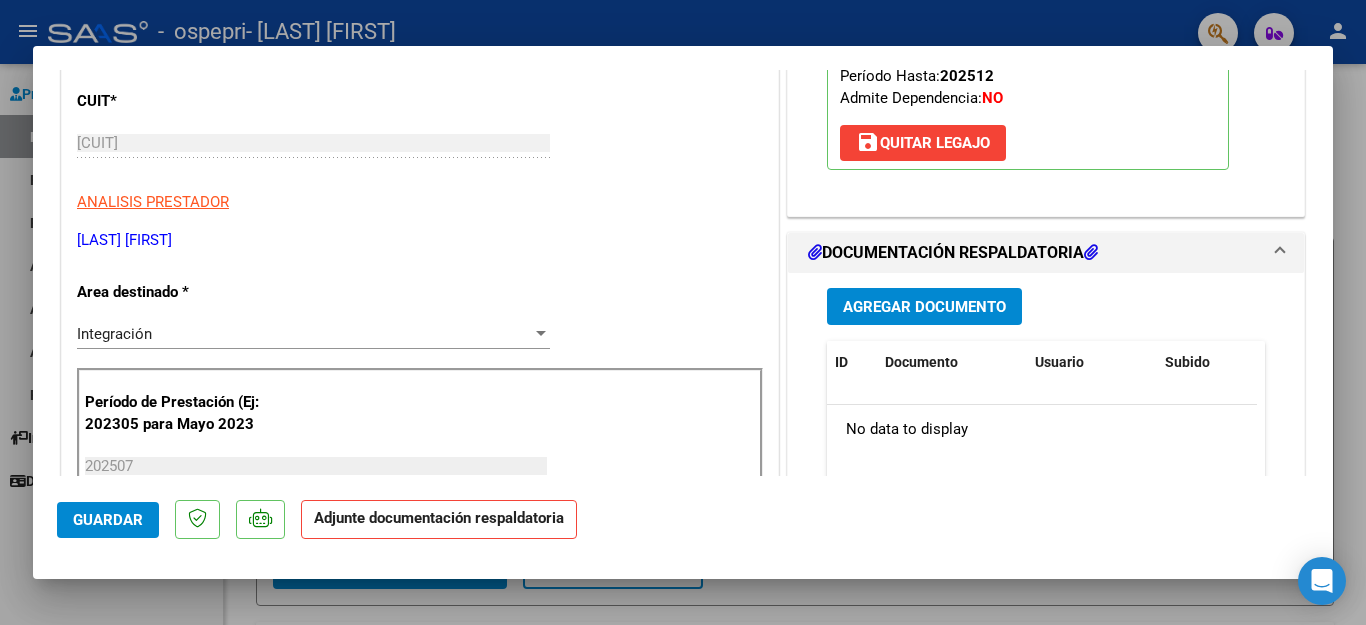 click on "Agregar Documento" at bounding box center [924, 307] 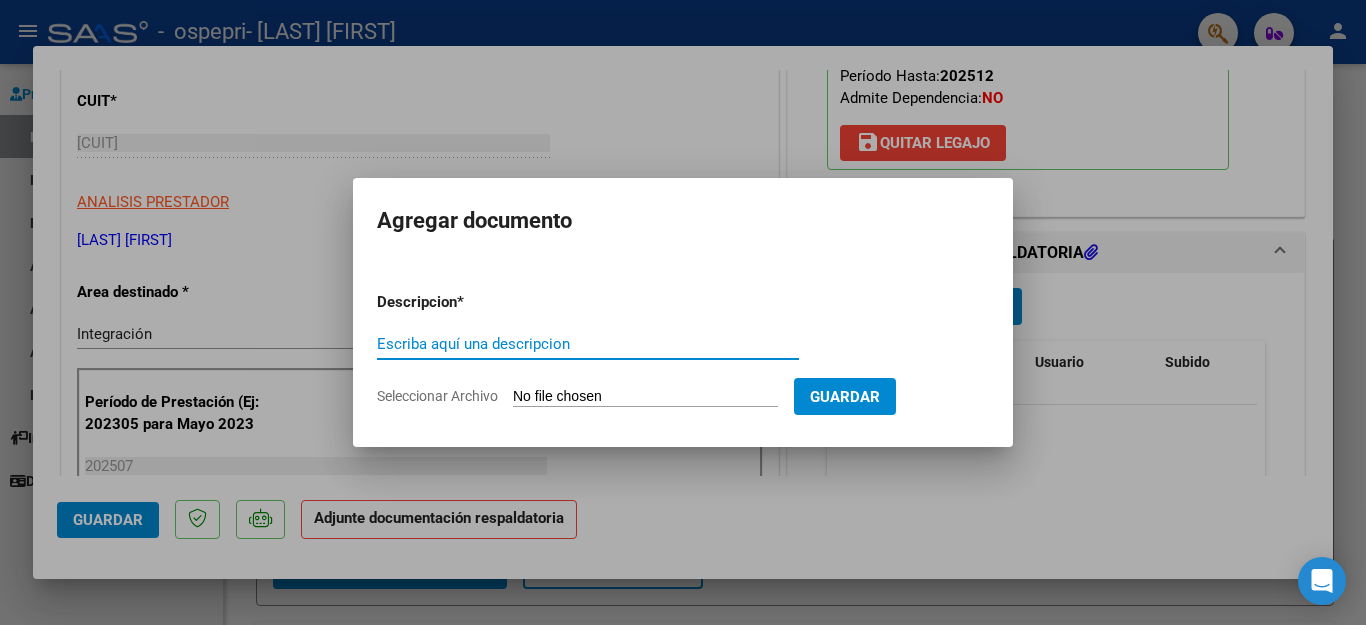click on "Escriba aquí una descripcion" at bounding box center (588, 344) 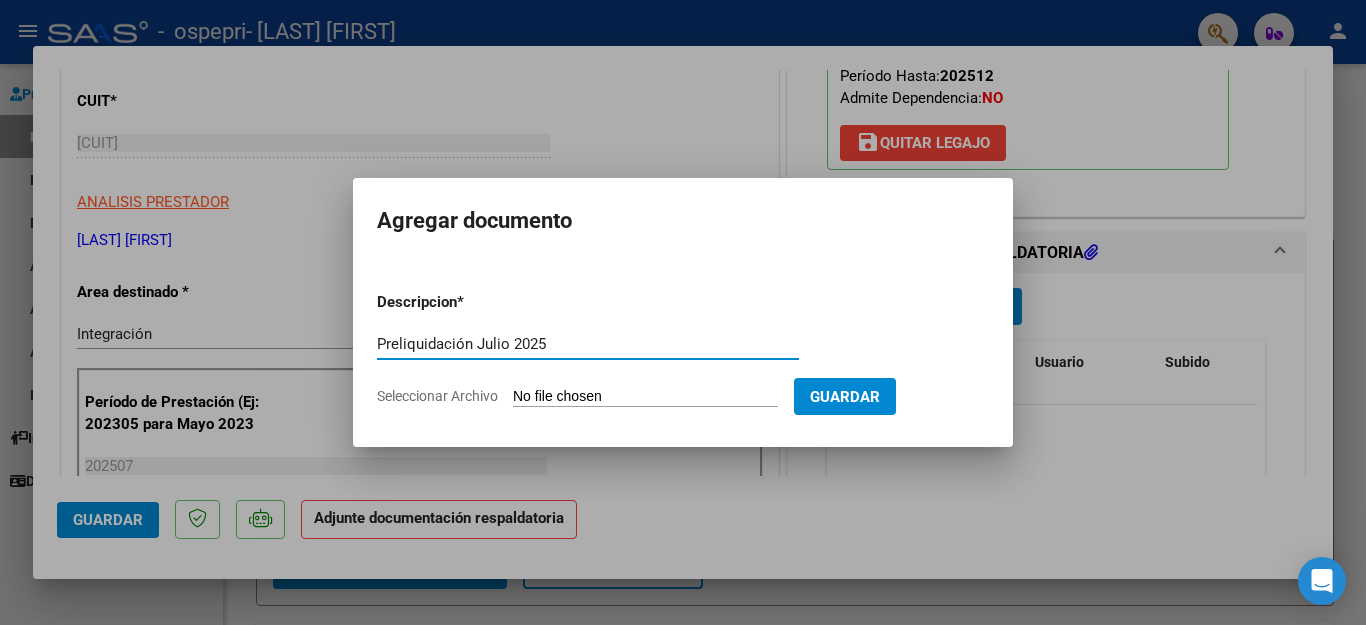 type on "Preliquidación Julio 2025" 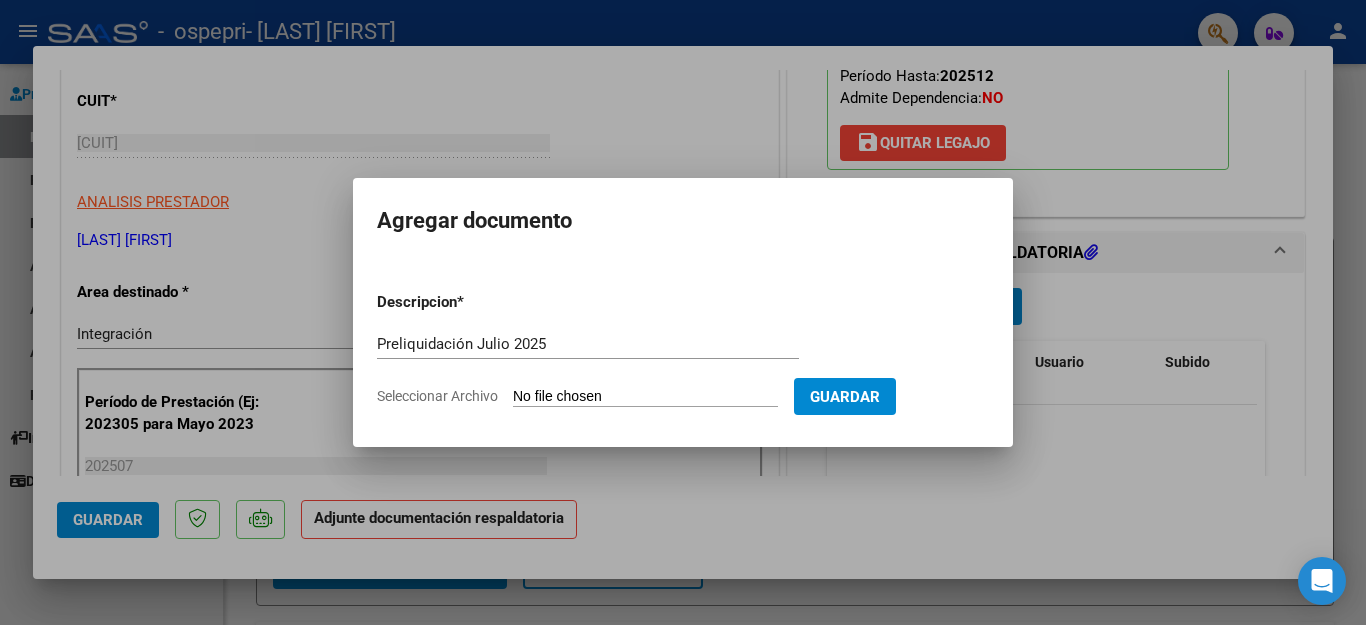 type on "C:\fakepath\Preliquidación JULIO 2025 [FIRST] [LAST].pdf" 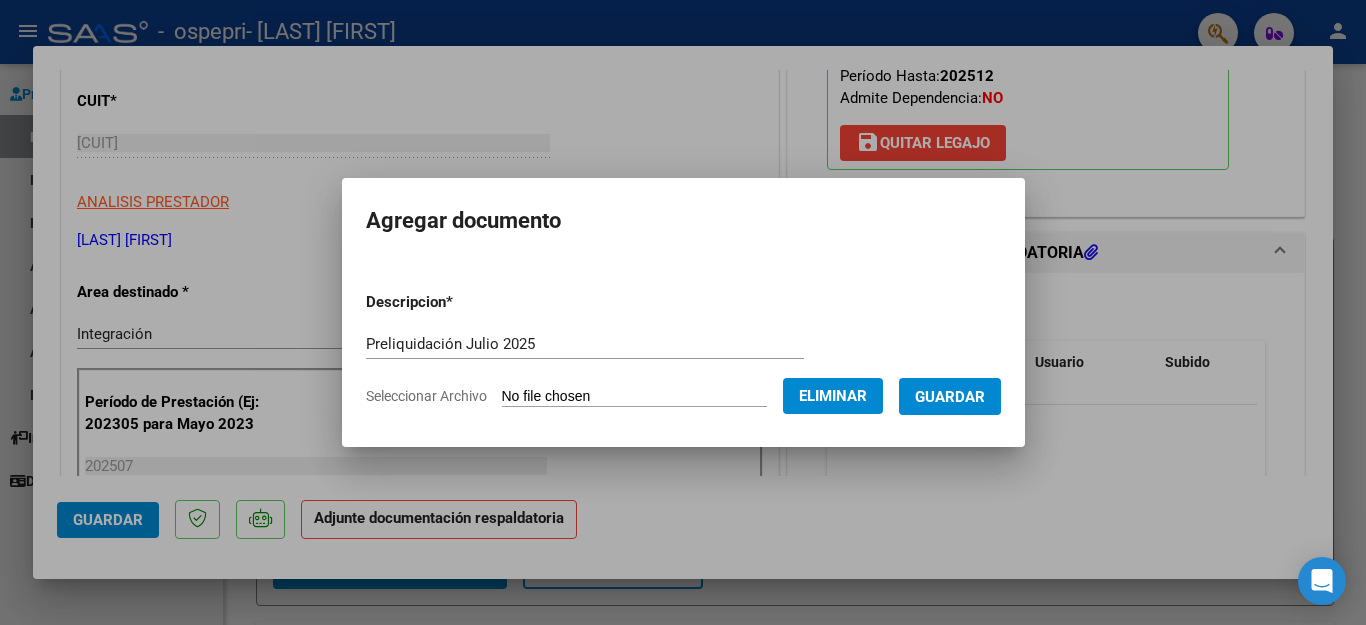 click on "Guardar" at bounding box center (950, 397) 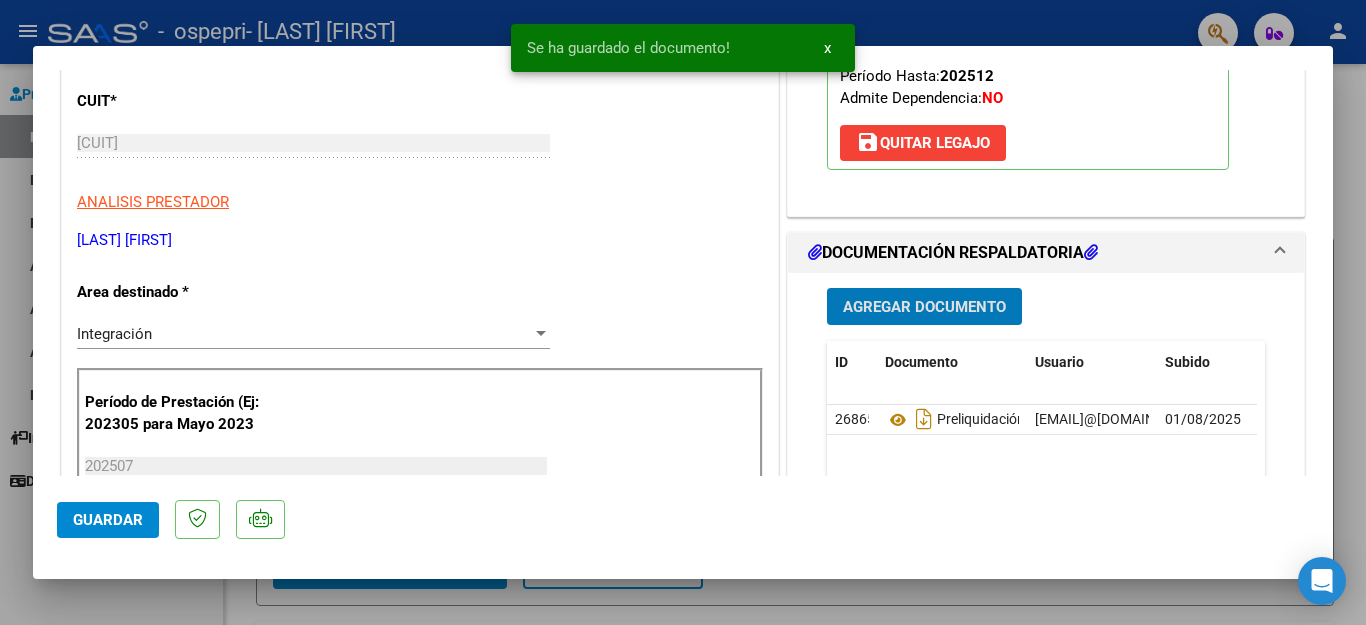 click on "Agregar Documento" at bounding box center [924, 307] 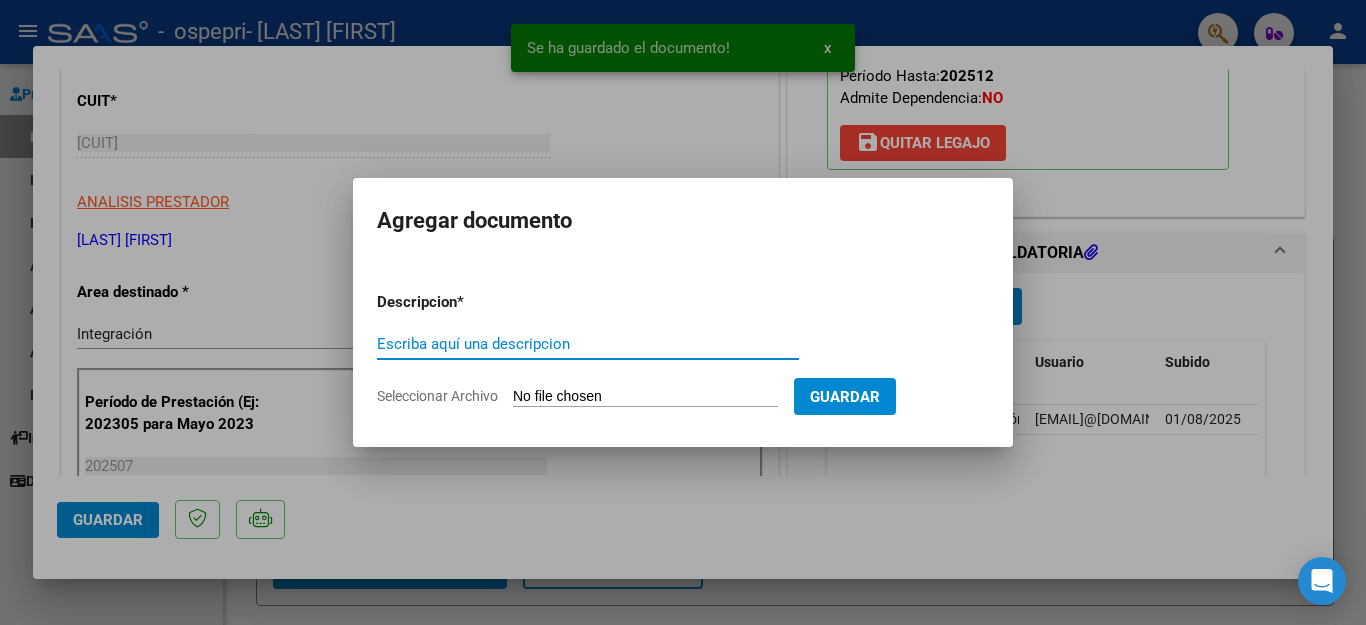 click on "Escriba aquí una descripcion" at bounding box center (588, 344) 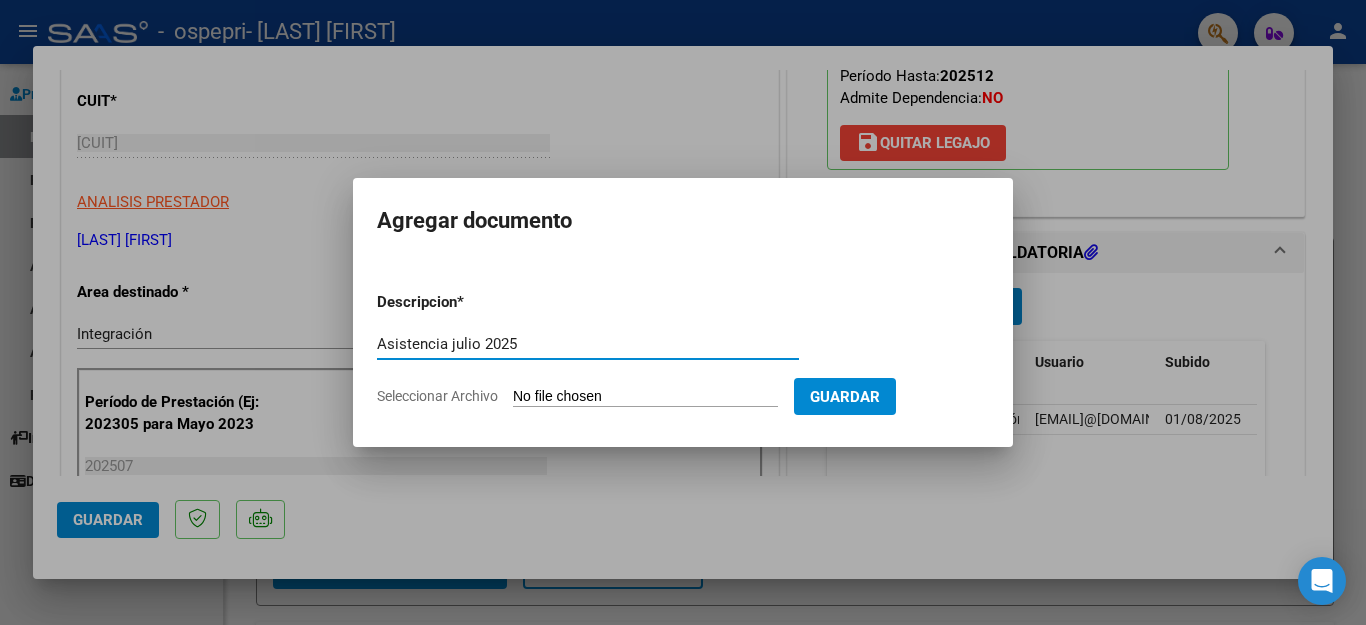 type on "Asistencia julio 2025" 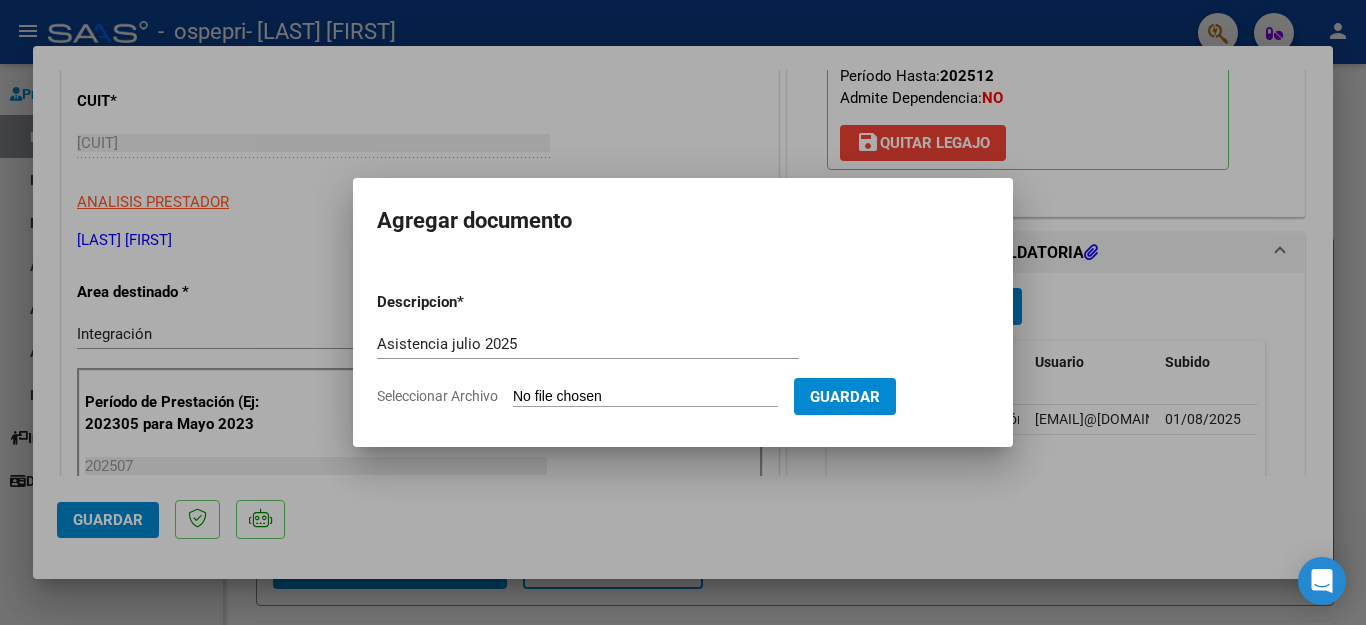 type on "C:\fakepath\Asistencia Julio 2025 [LAST] [FIRST] .pdf" 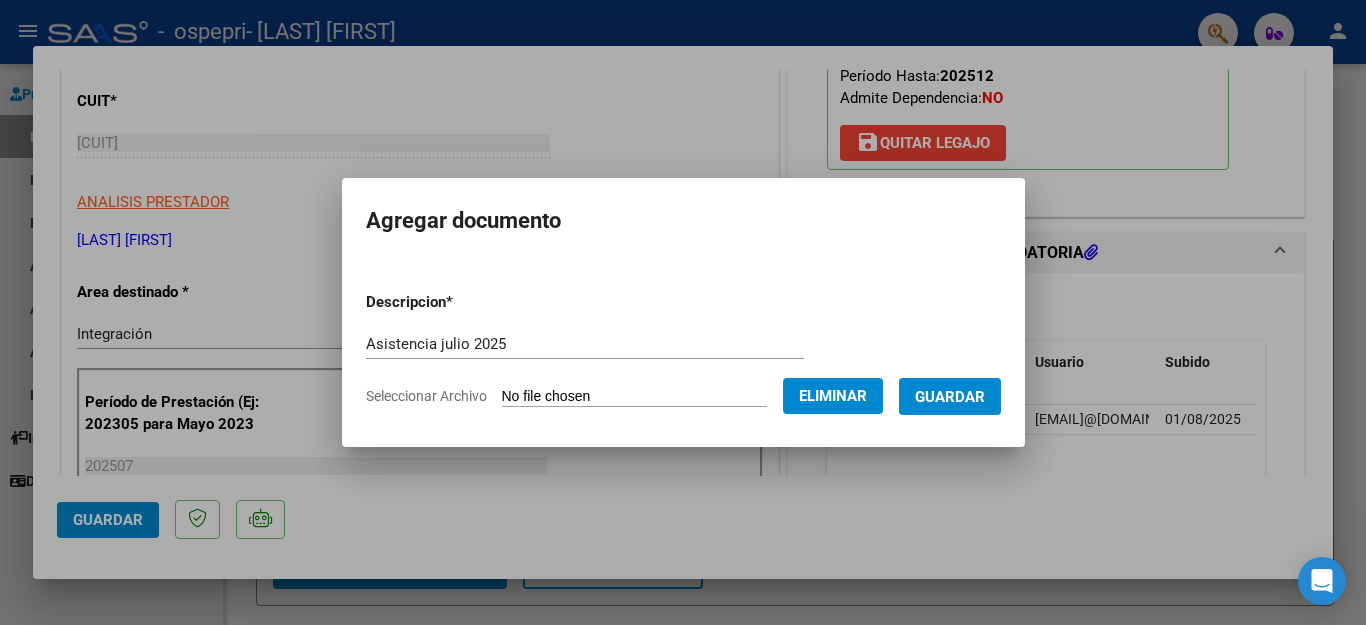 click on "Guardar" at bounding box center (950, 397) 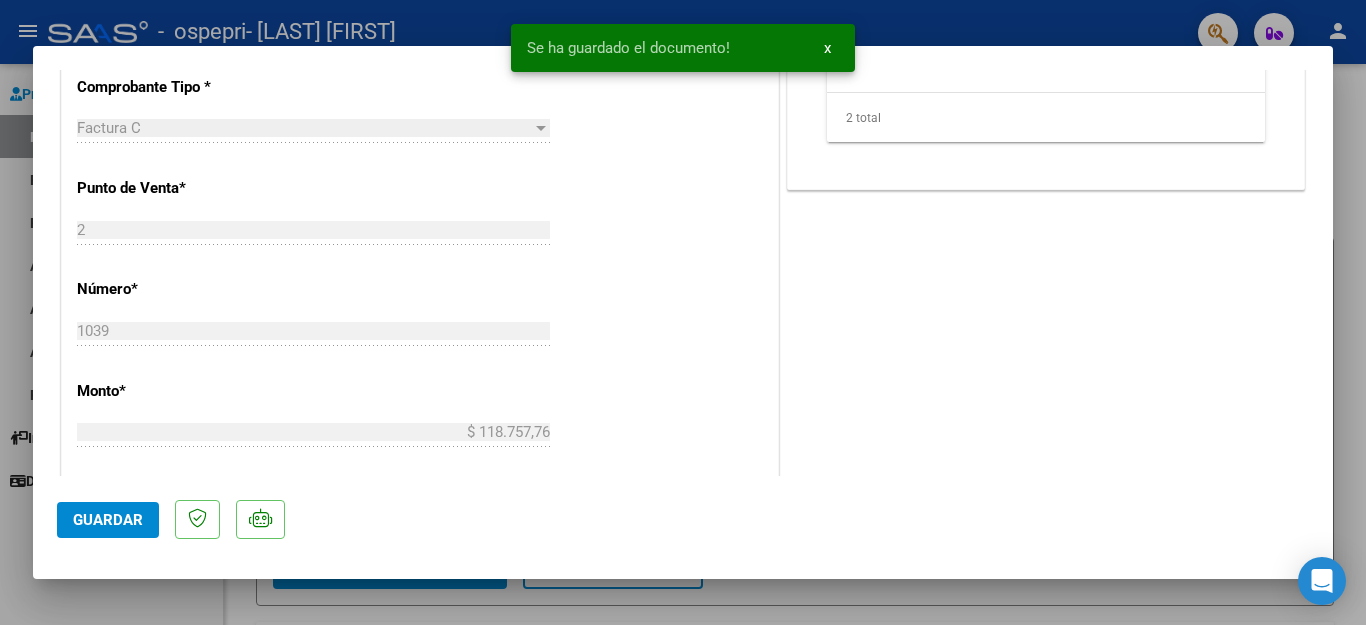 scroll, scrollTop: 799, scrollLeft: 0, axis: vertical 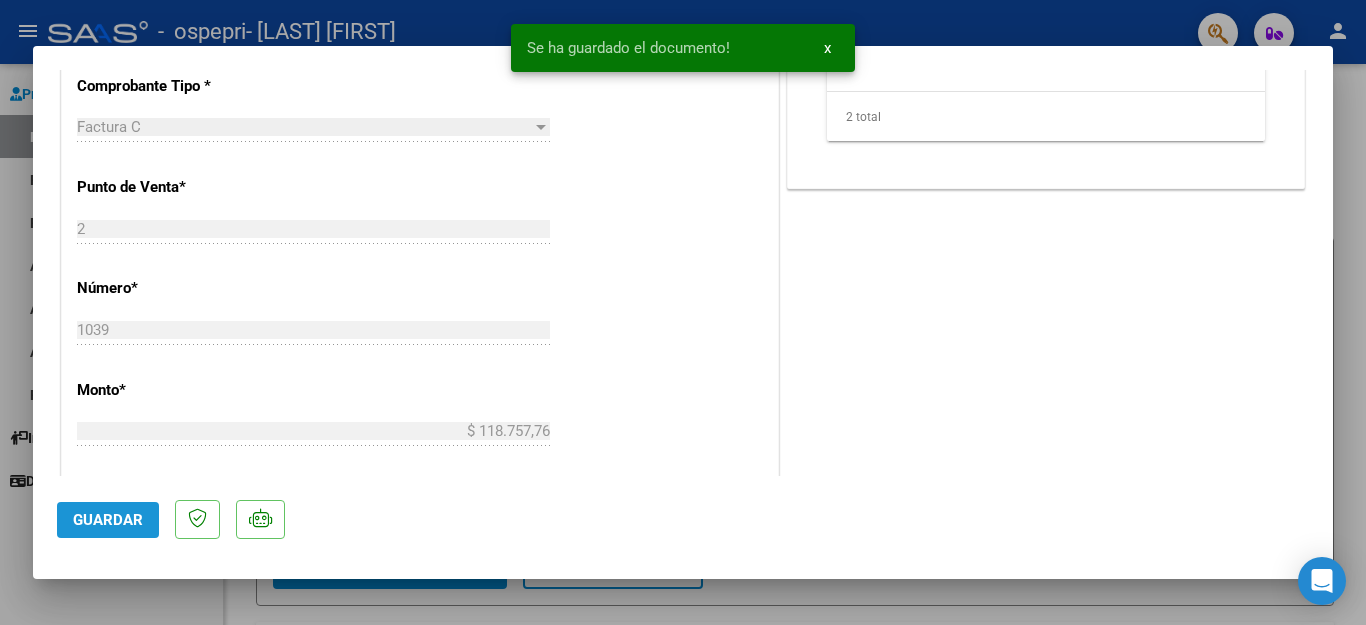 click on "Guardar" 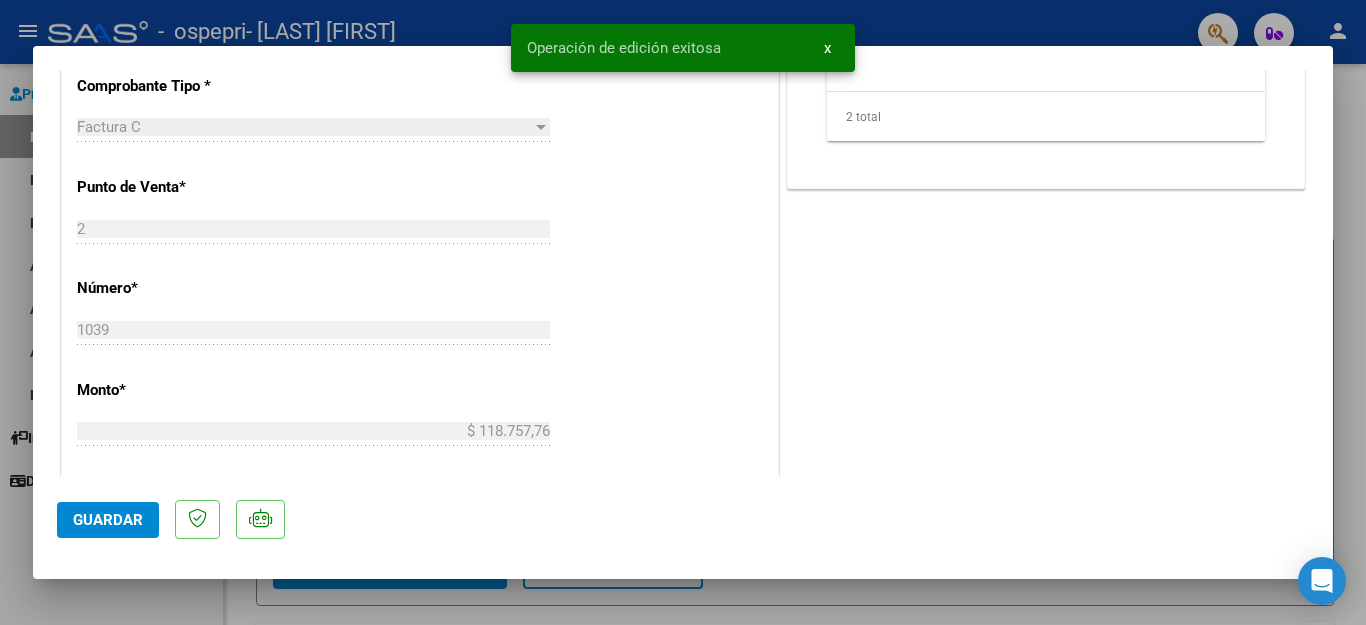 click at bounding box center (683, 312) 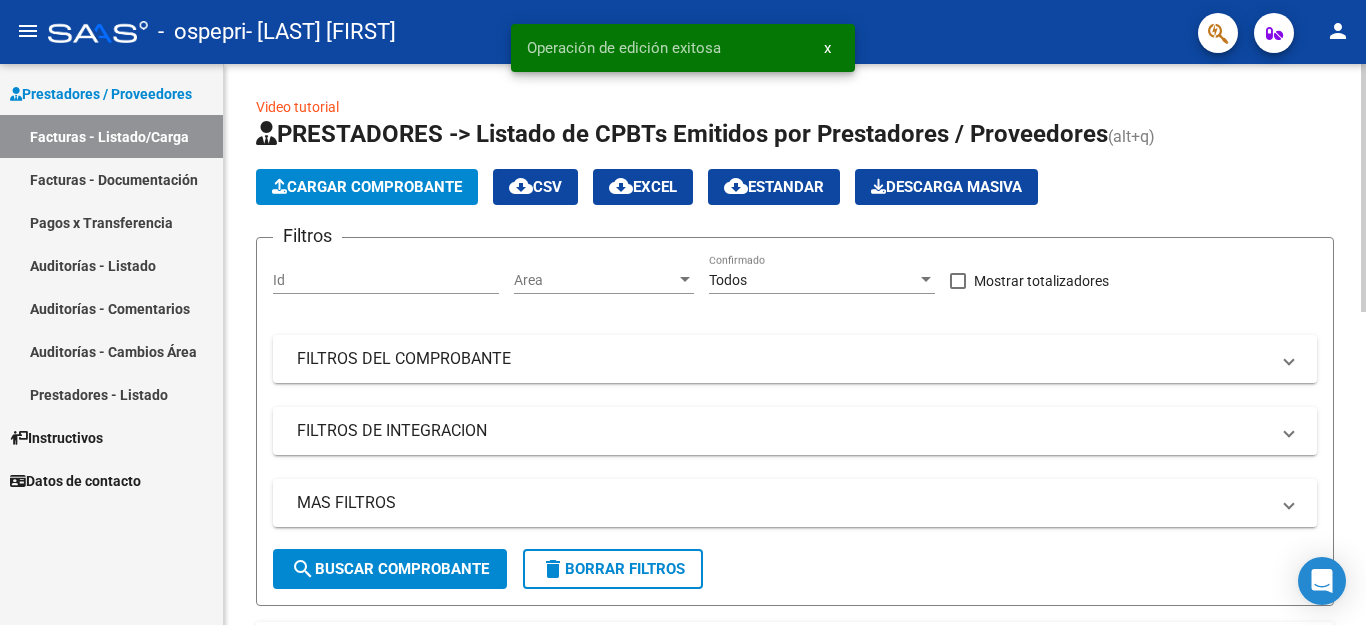 scroll, scrollTop: 400, scrollLeft: 0, axis: vertical 